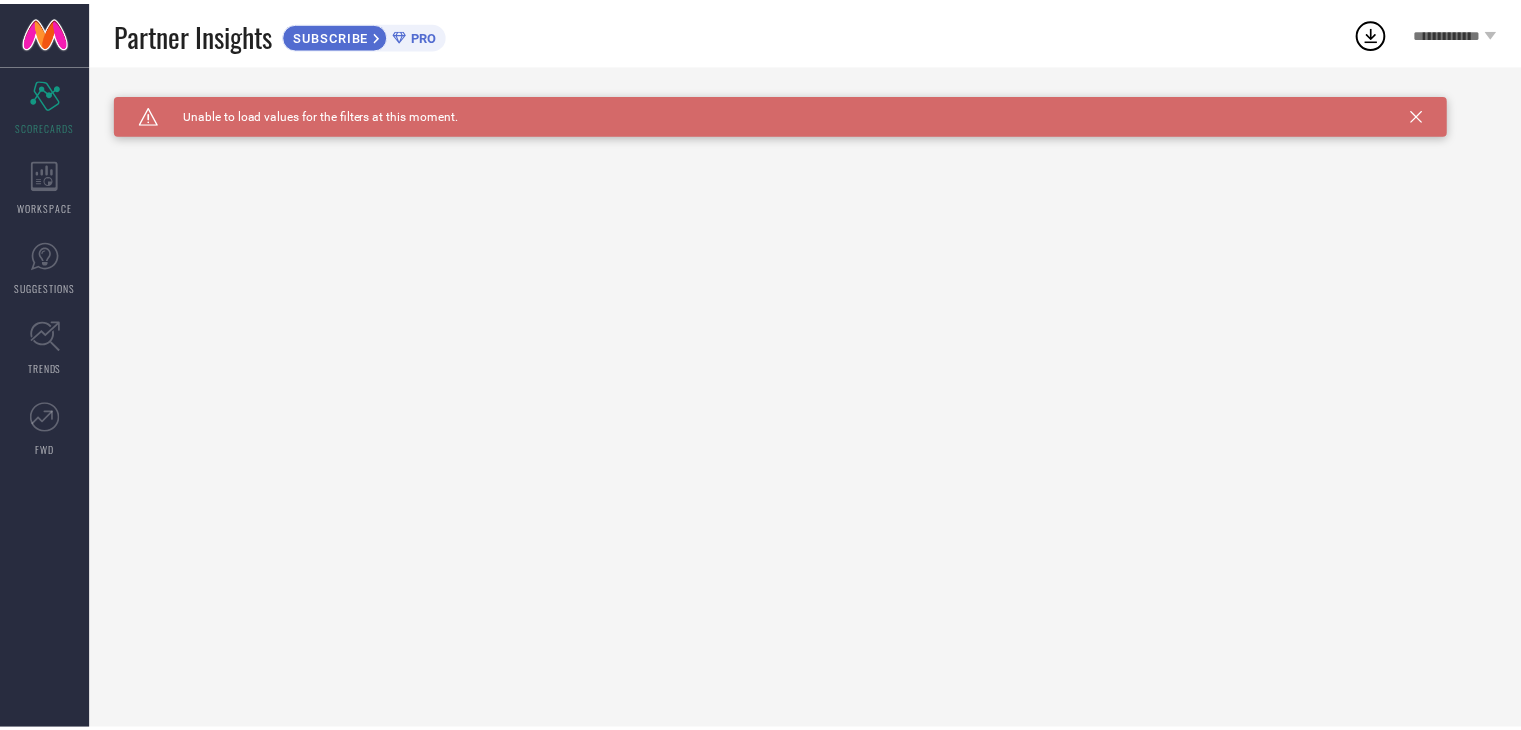 scroll, scrollTop: 0, scrollLeft: 0, axis: both 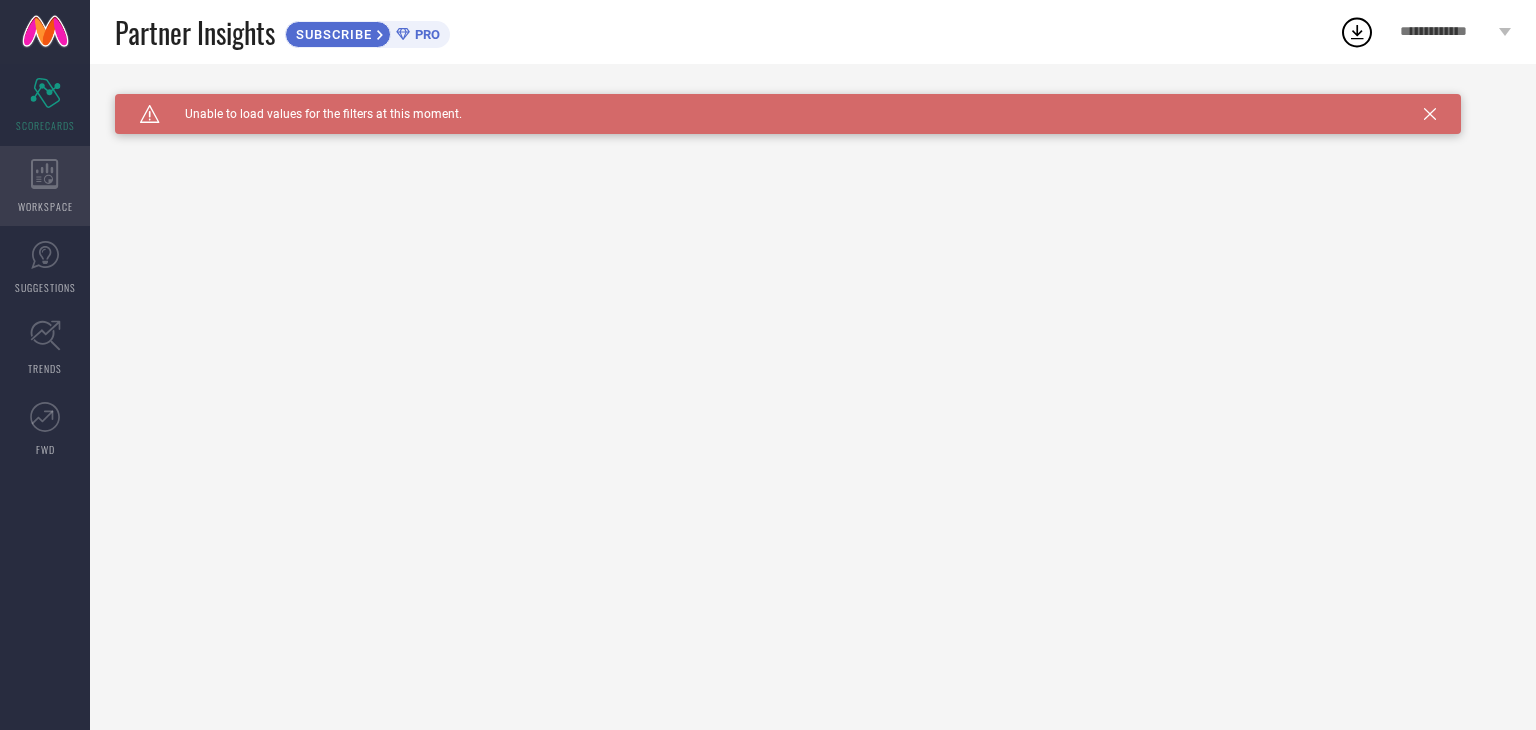 click on "WORKSPACE" at bounding box center (45, 186) 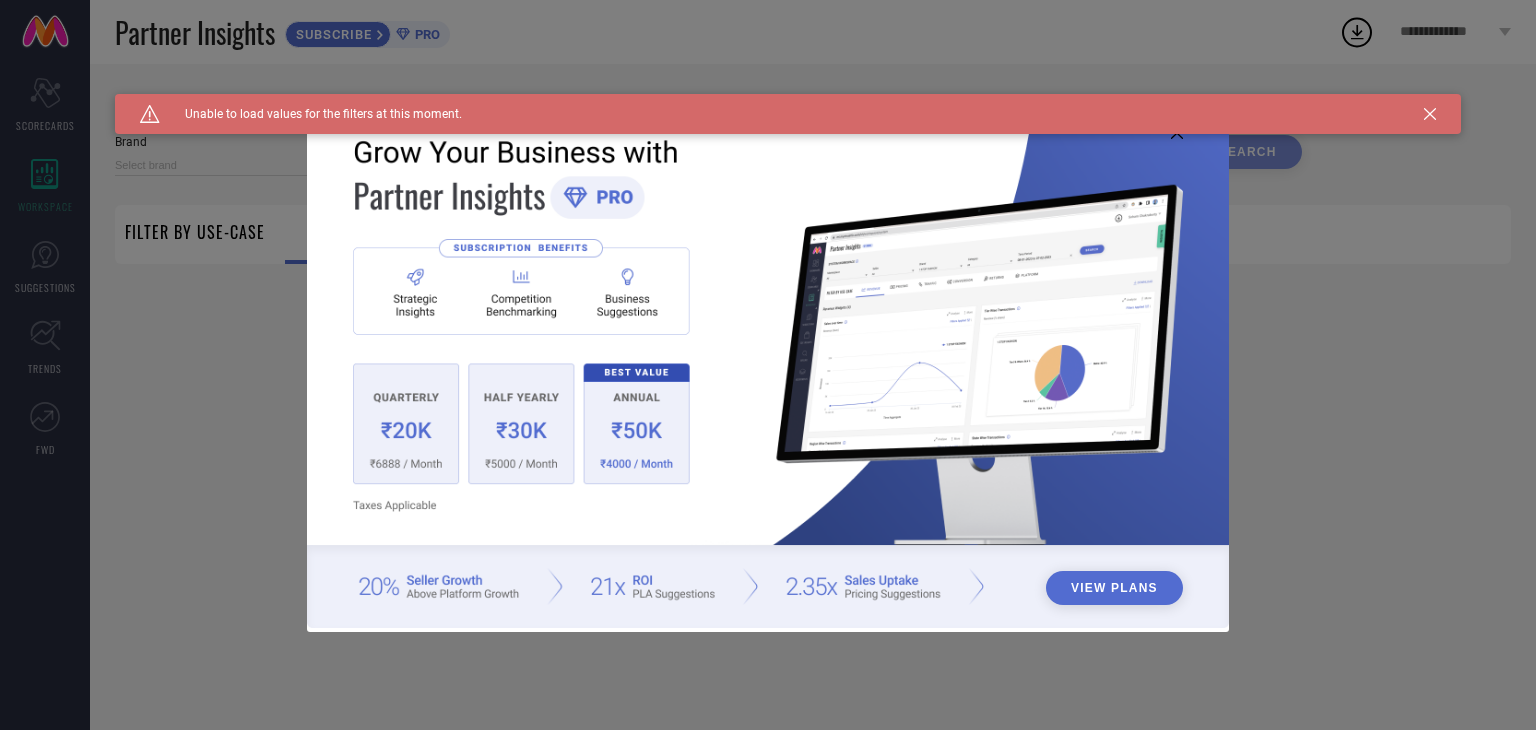 type on "1 STOP FASHION" 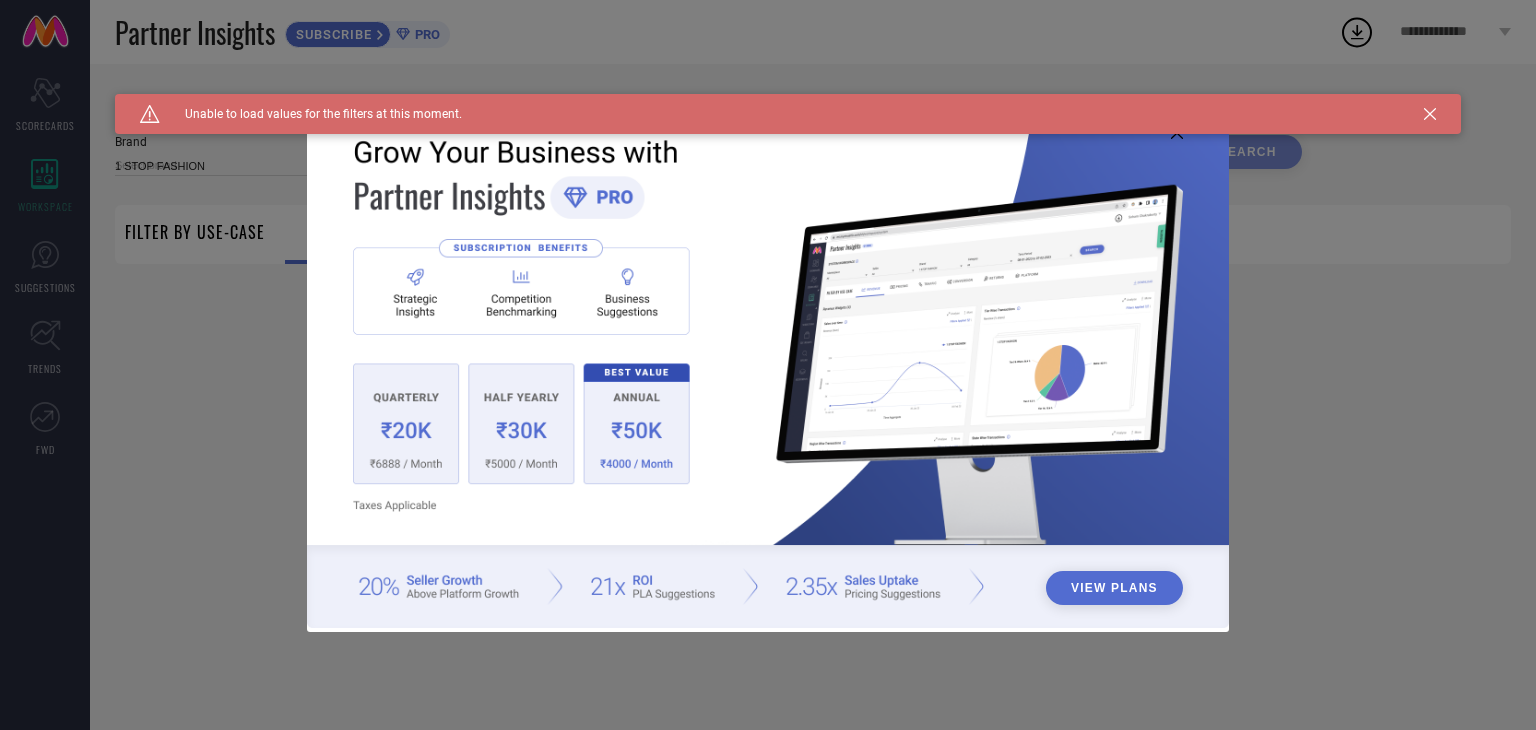 type on "All" 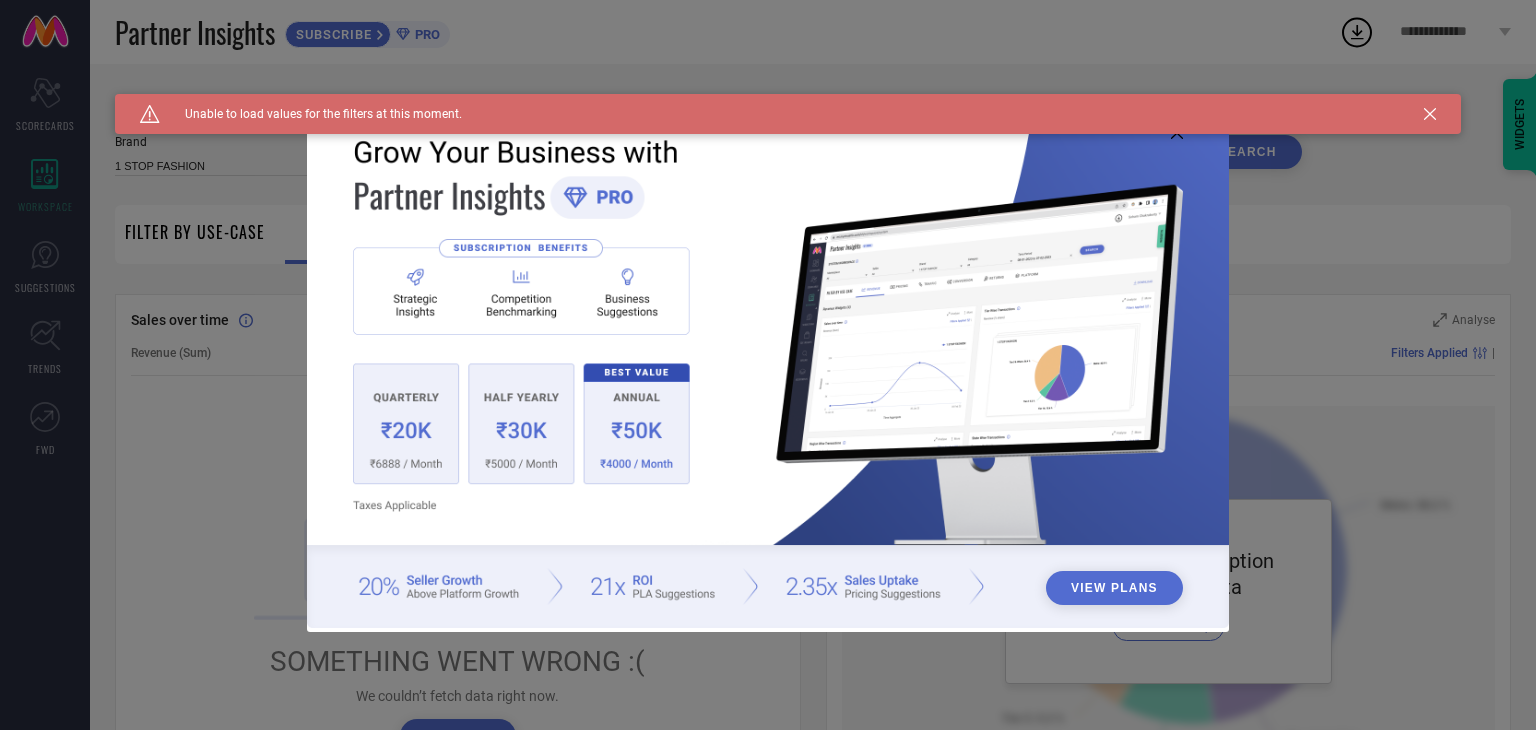 click 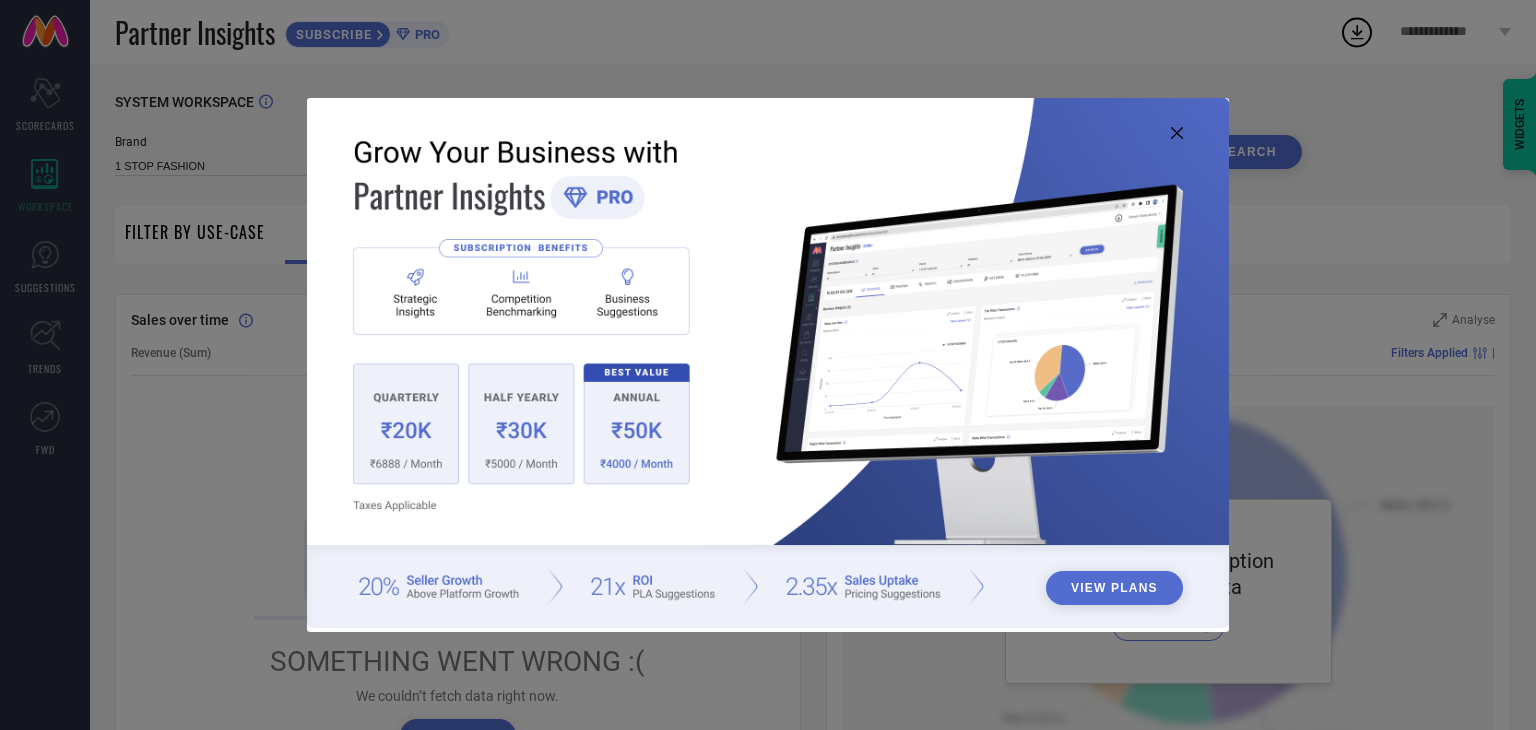 click 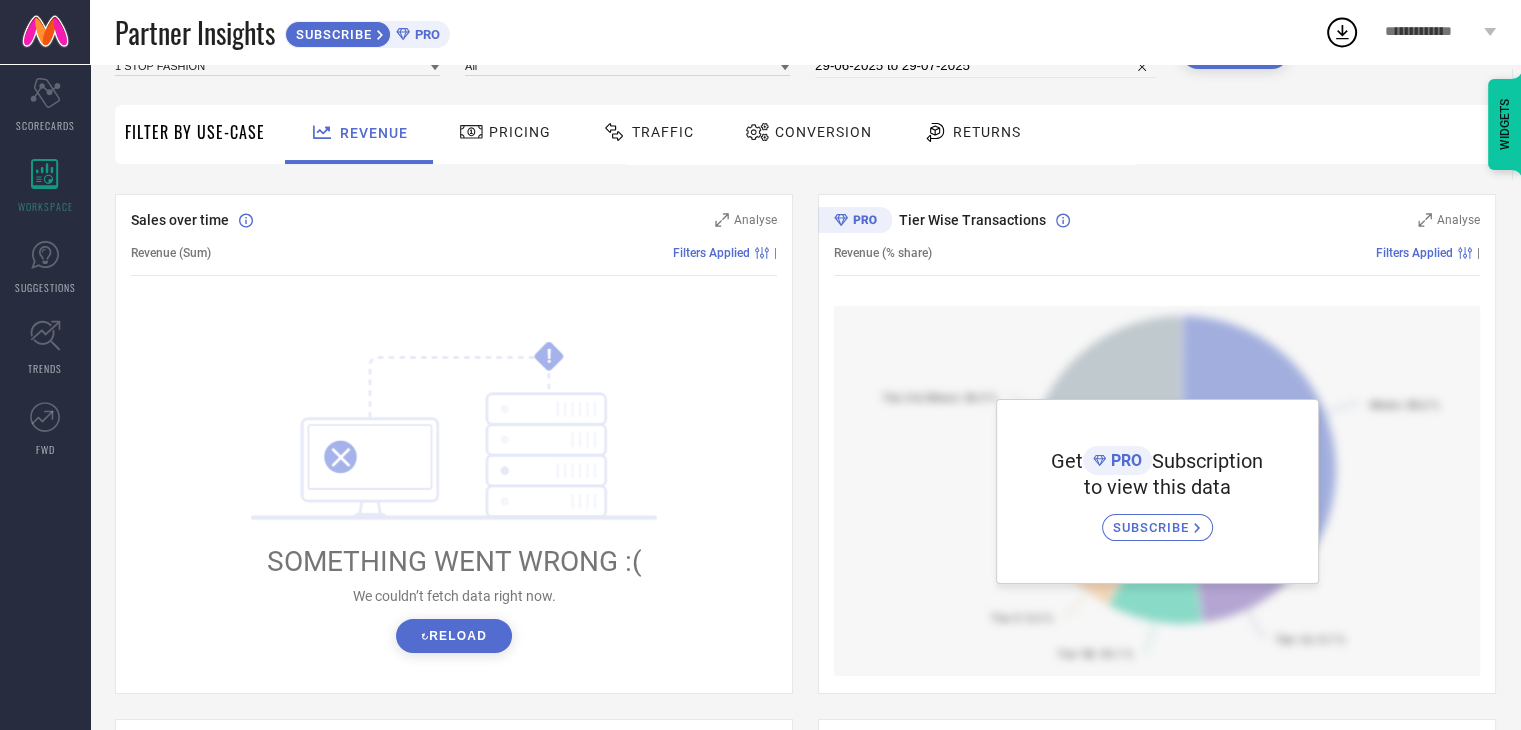 scroll, scrollTop: 0, scrollLeft: 0, axis: both 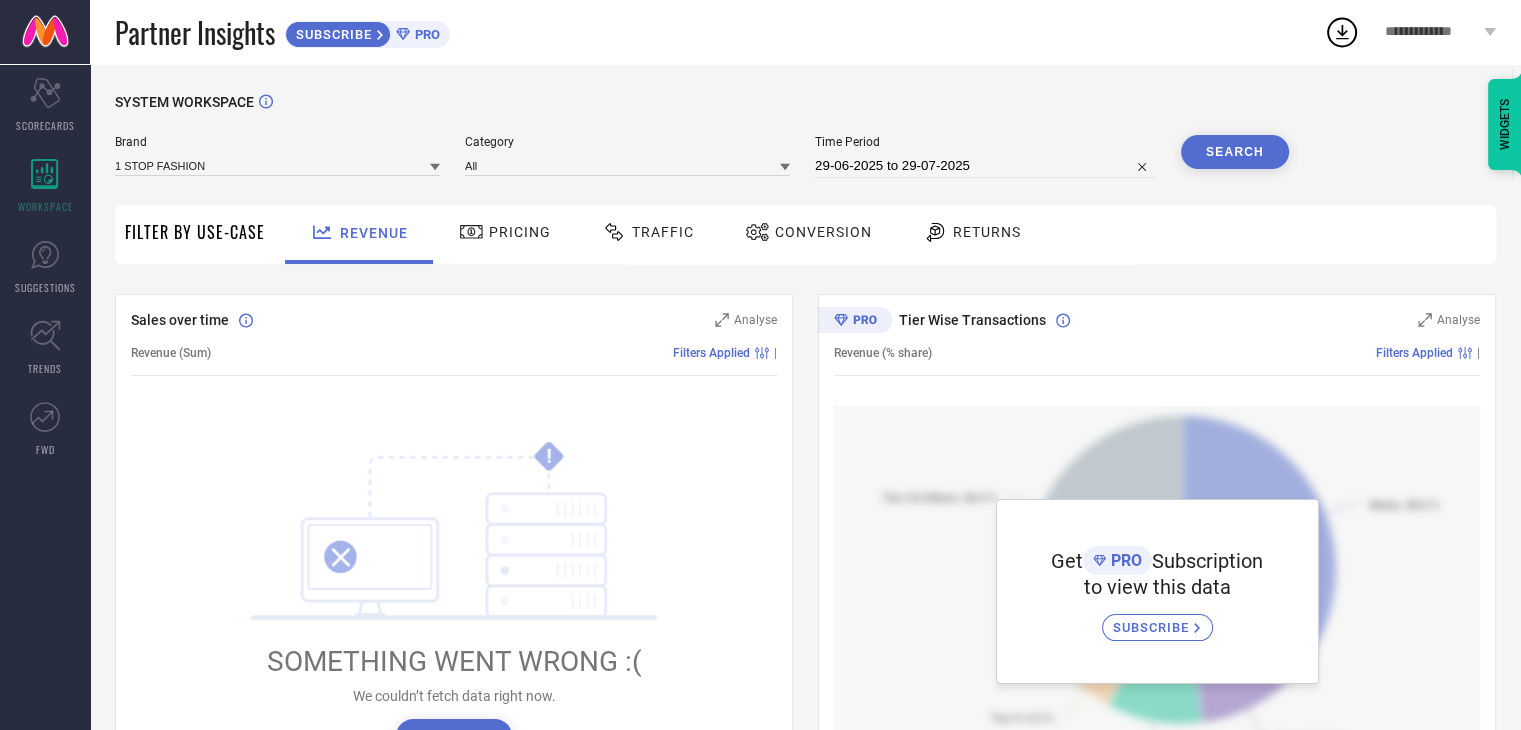 click on "**********" at bounding box center (1440, 32) 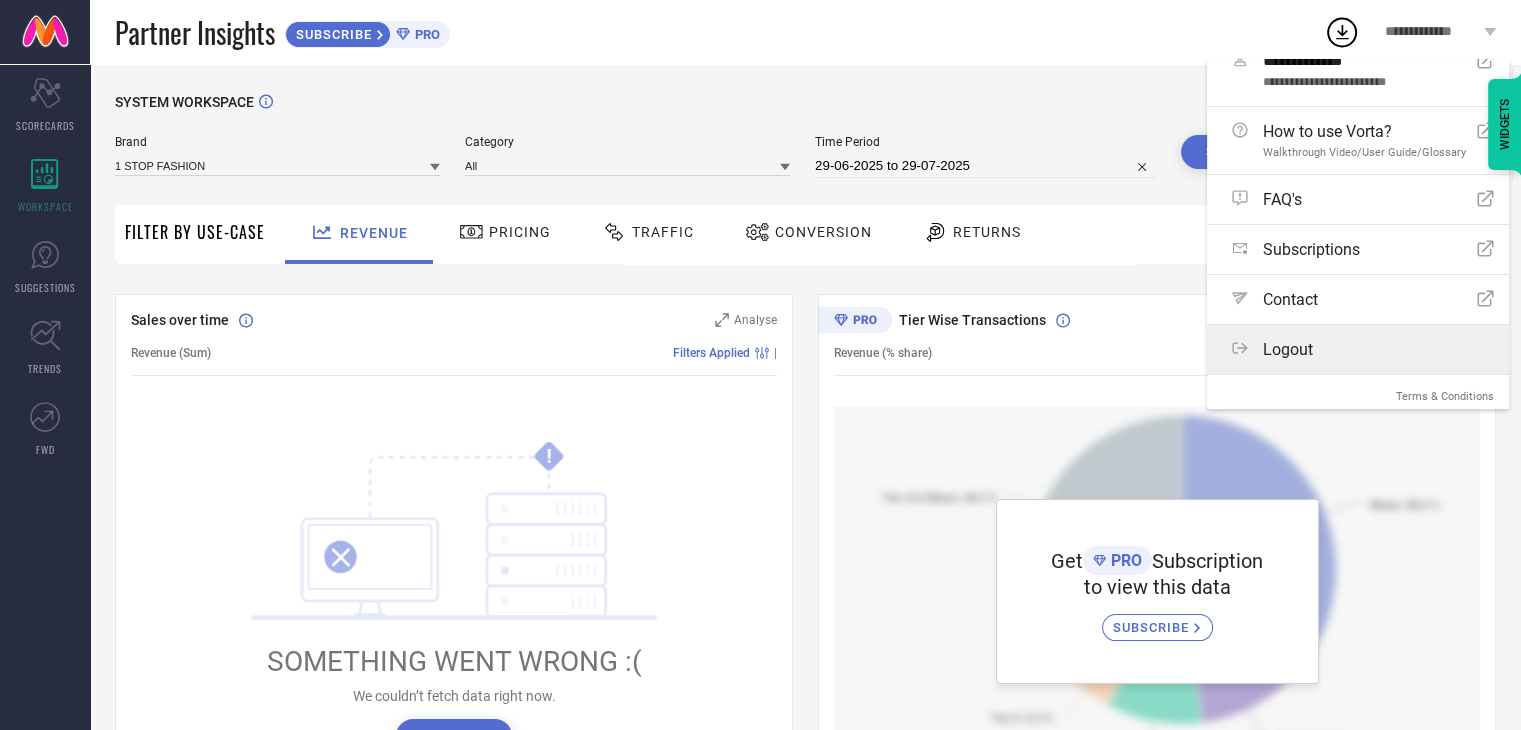 scroll, scrollTop: 31, scrollLeft: 0, axis: vertical 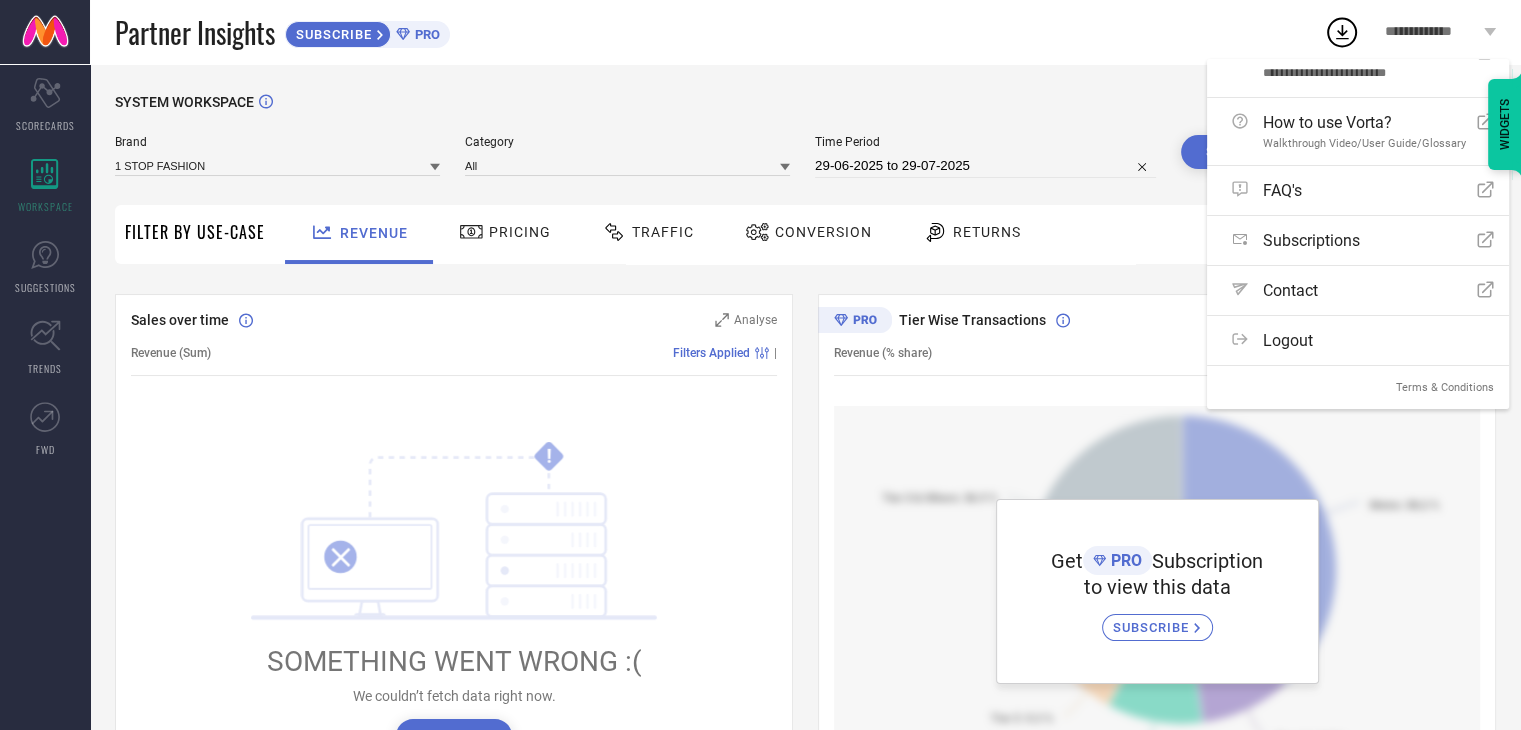 click on "SYSTEM WORKSPACE Brand 1 STOP FASHION Category All Time Period [DATE] to [DATE] Search Filter By Use-Case Revenue Pricing Traffic Conversion Returns Sales over time Analyse Revenue (Sum) Filters Applied |  ! SOMETHING WENT WRONG :( We couldn’t fetch data right now. ↻  Reload Tier Wise Transactions Analyse Revenue (% share) Filters Applied |  Get  PRO  Subscription  to view this data SUBSCRIBE Region Wise Transactions Analyse Revenue (% share) Filters Applied |  Get  PRO  Subscription  to view this data SUBSCRIBE State Wise Transactions Analyse Revenue (% share) Filters Applied |  Get  PRO  Subscription  to view this data SUBSCRIBE WIDGETS" at bounding box center [805, 706] 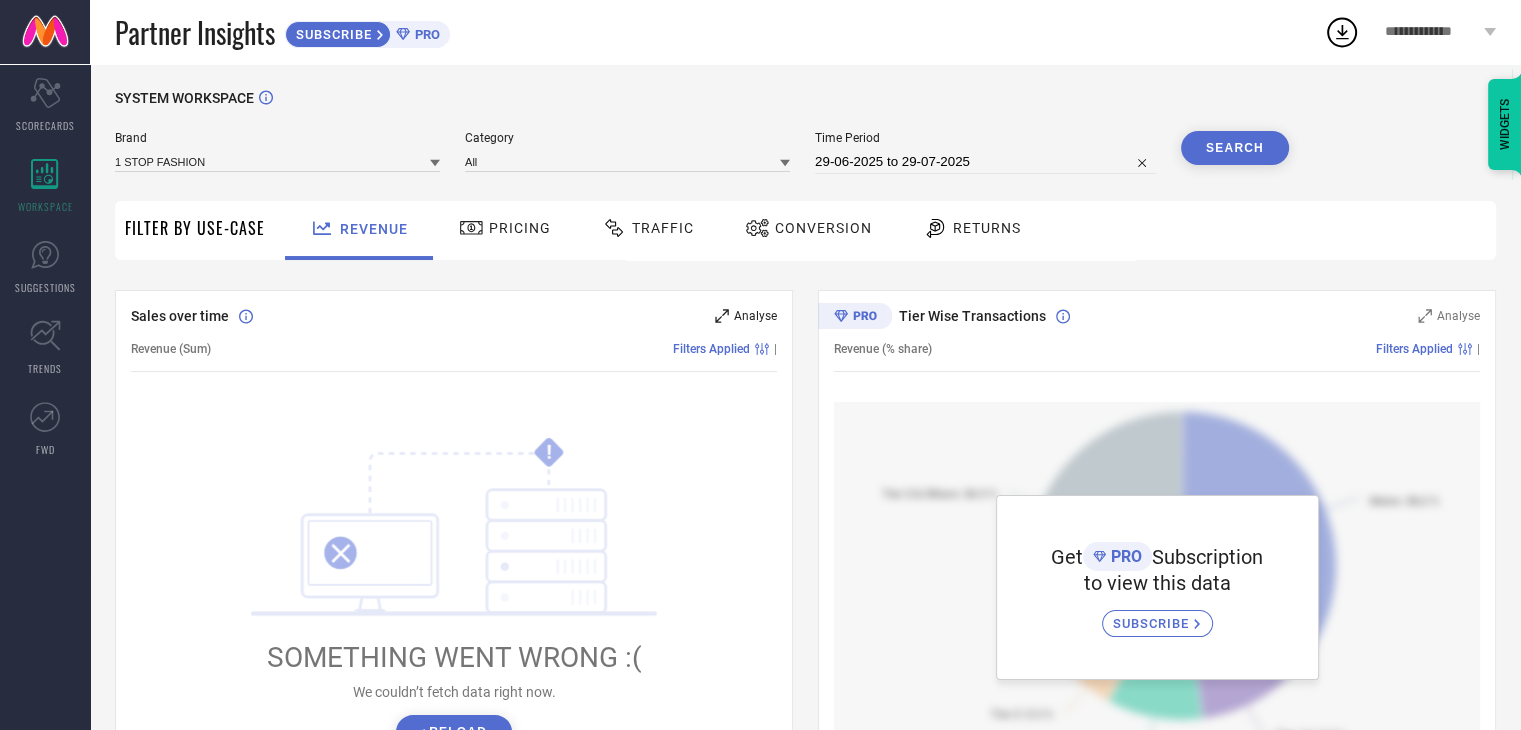 scroll, scrollTop: 0, scrollLeft: 0, axis: both 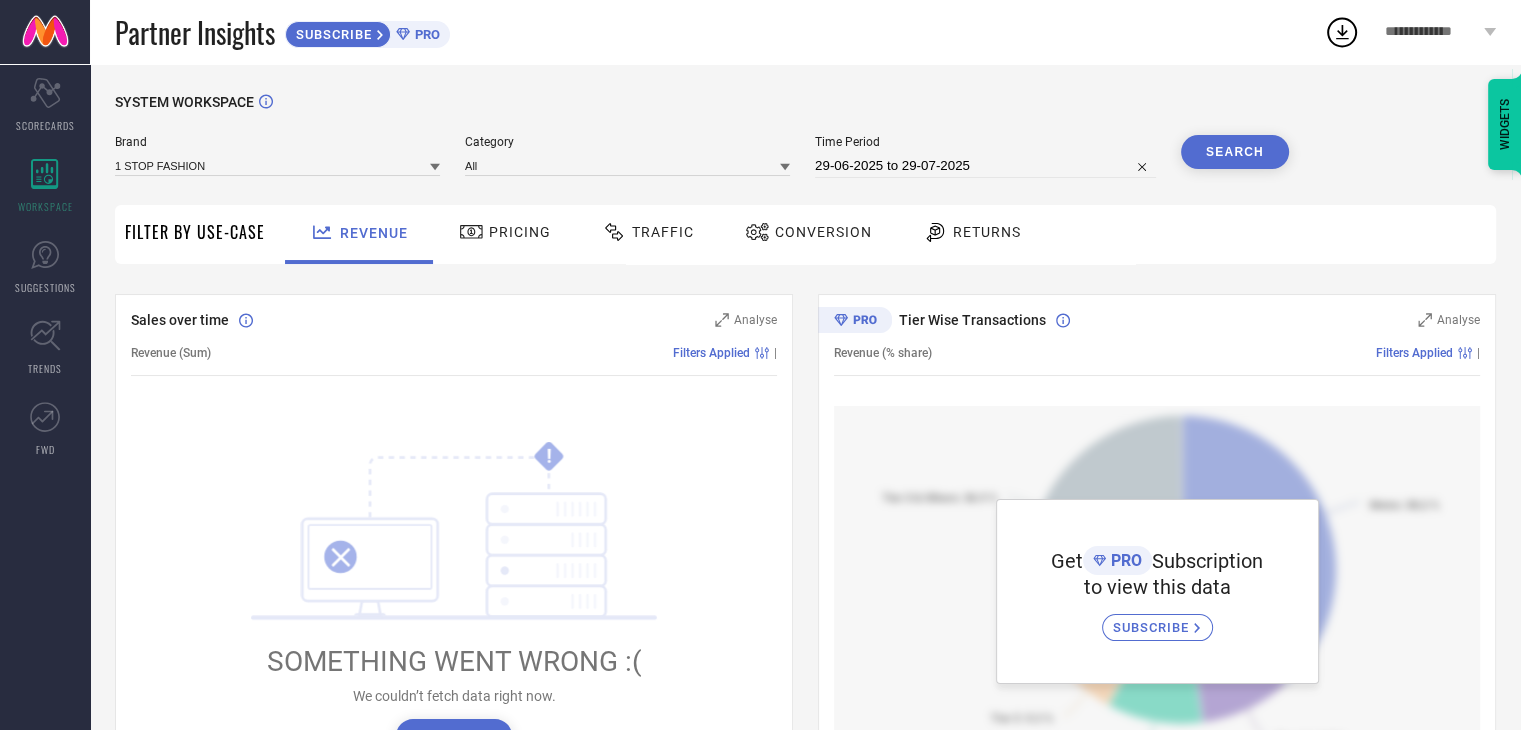 click on "Traffic" at bounding box center [663, 232] 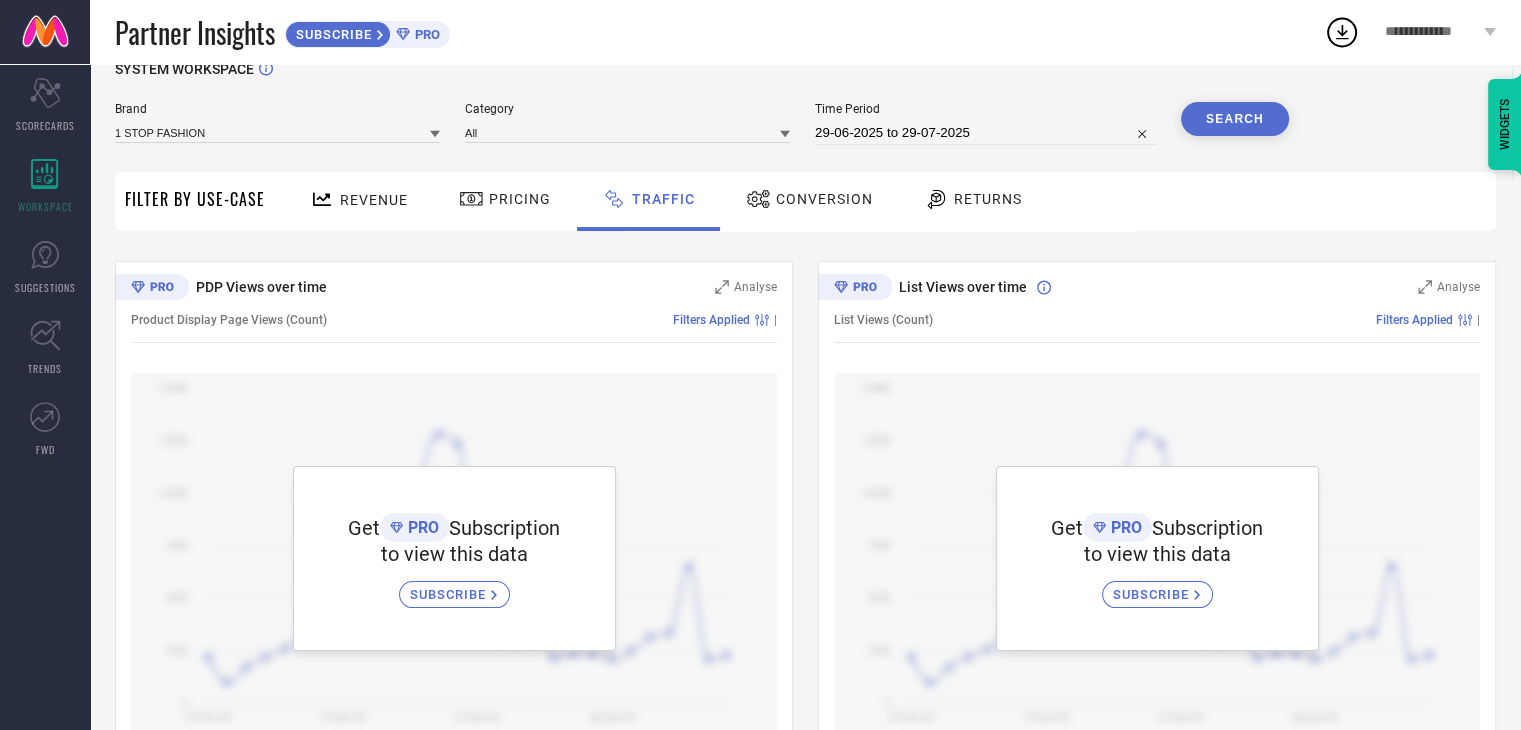 scroll, scrollTop: 0, scrollLeft: 0, axis: both 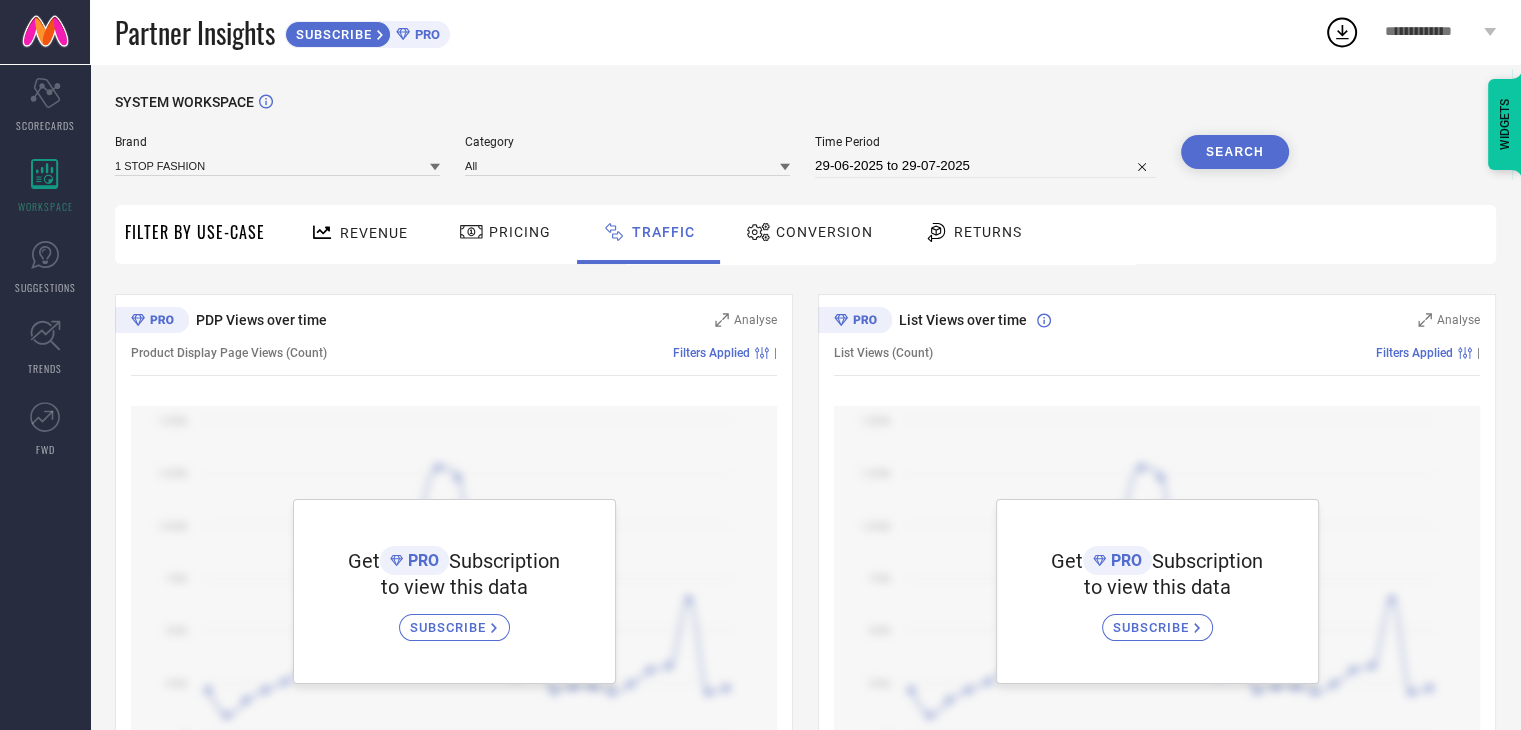 click on "Conversion" at bounding box center [824, 232] 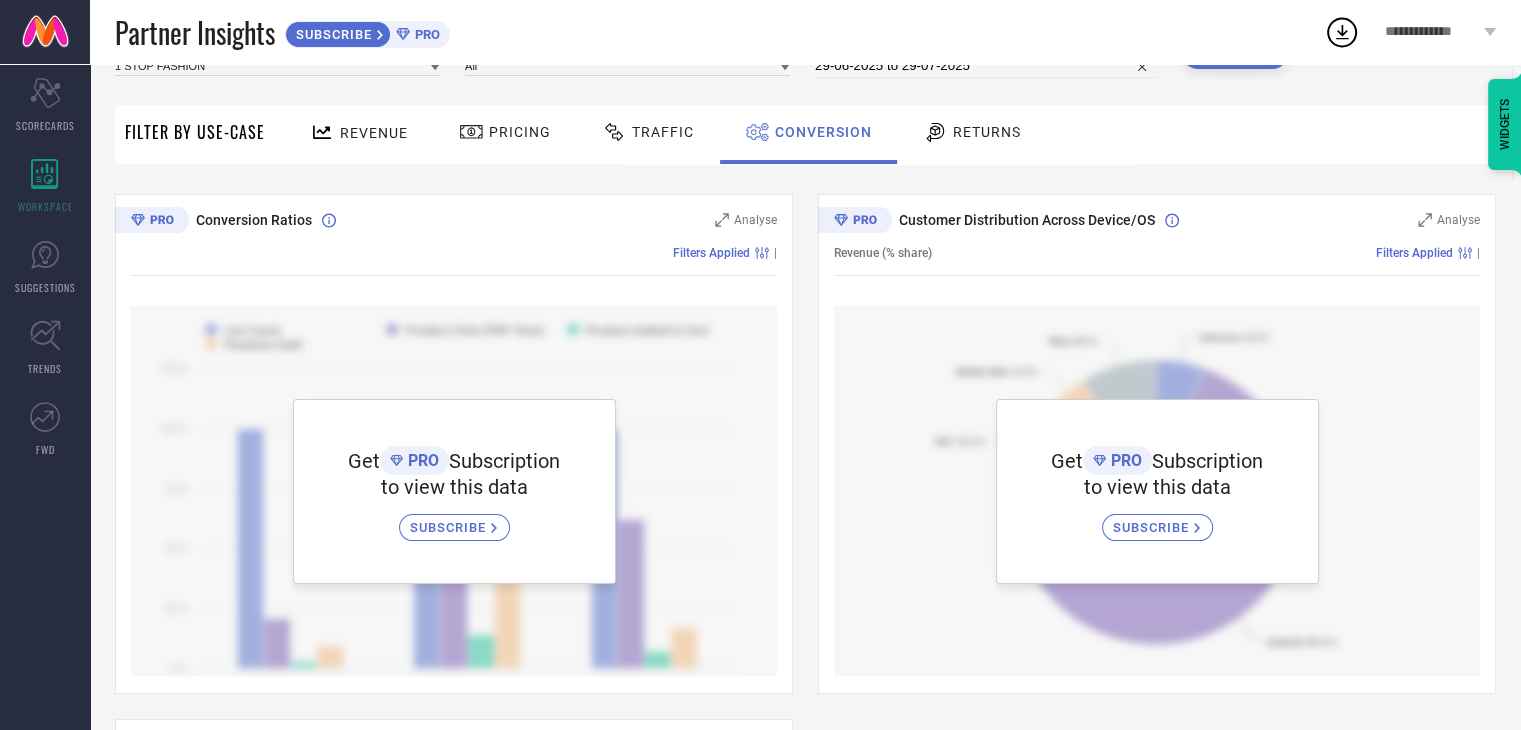 scroll, scrollTop: 0, scrollLeft: 0, axis: both 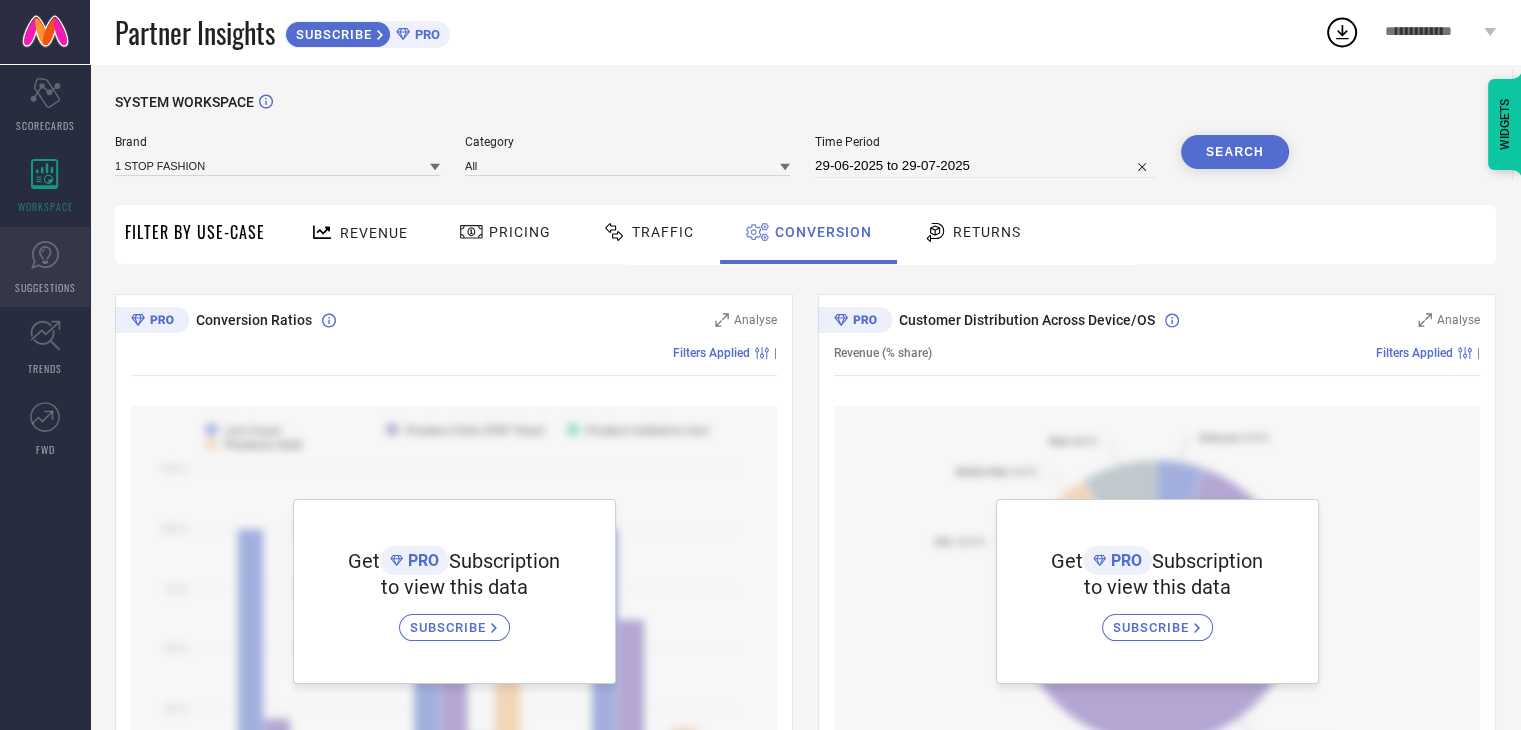 click 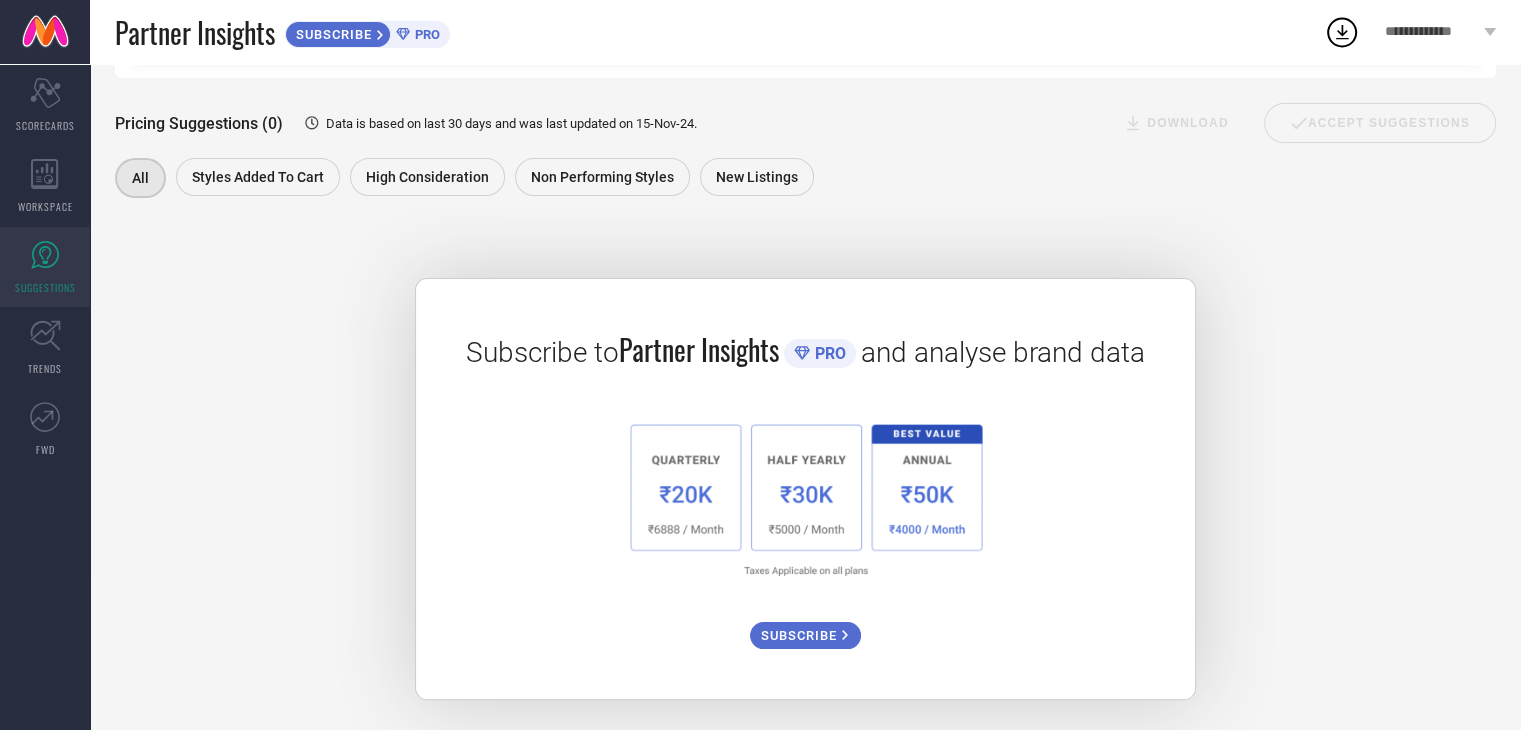 scroll, scrollTop: 0, scrollLeft: 0, axis: both 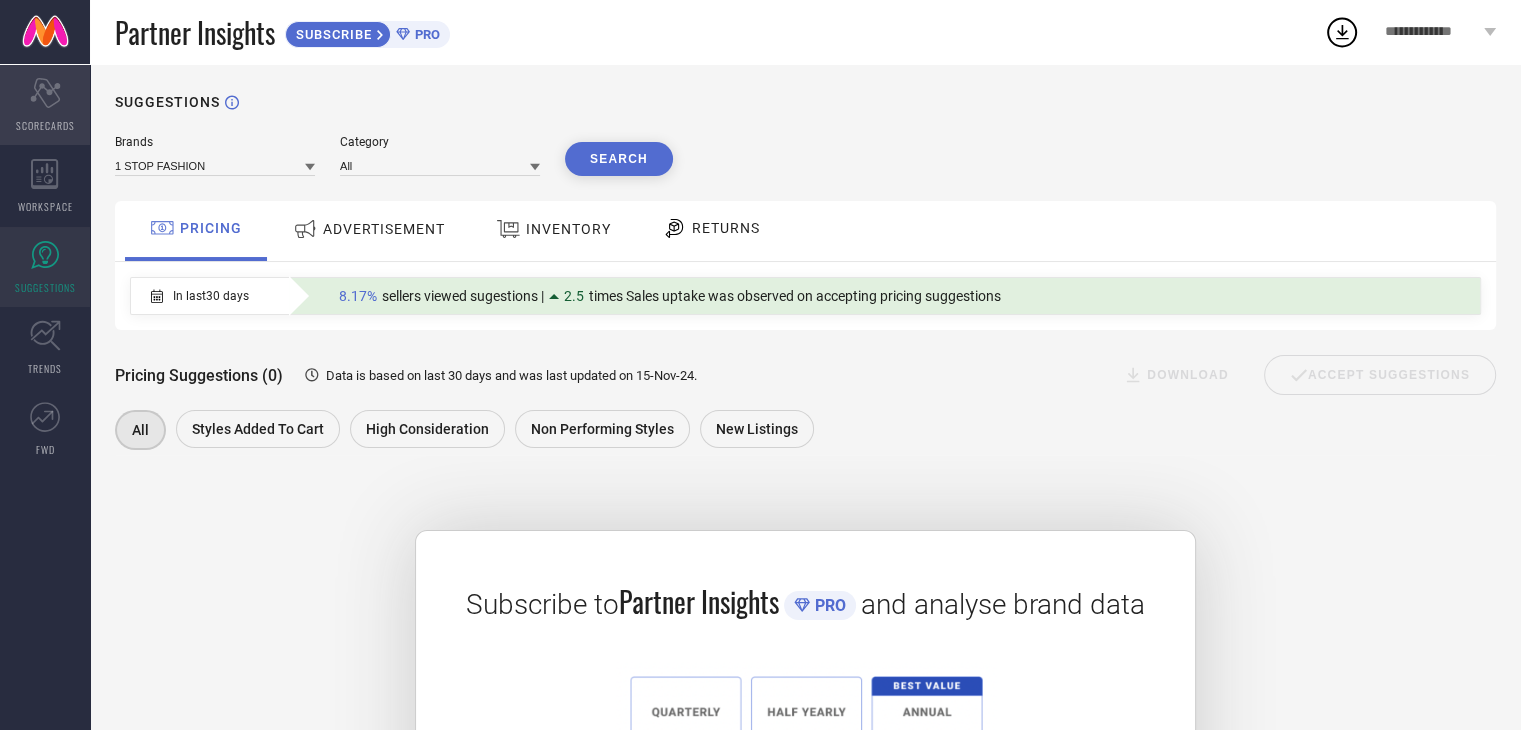 click on "Scorecard SCORECARDS" at bounding box center [45, 105] 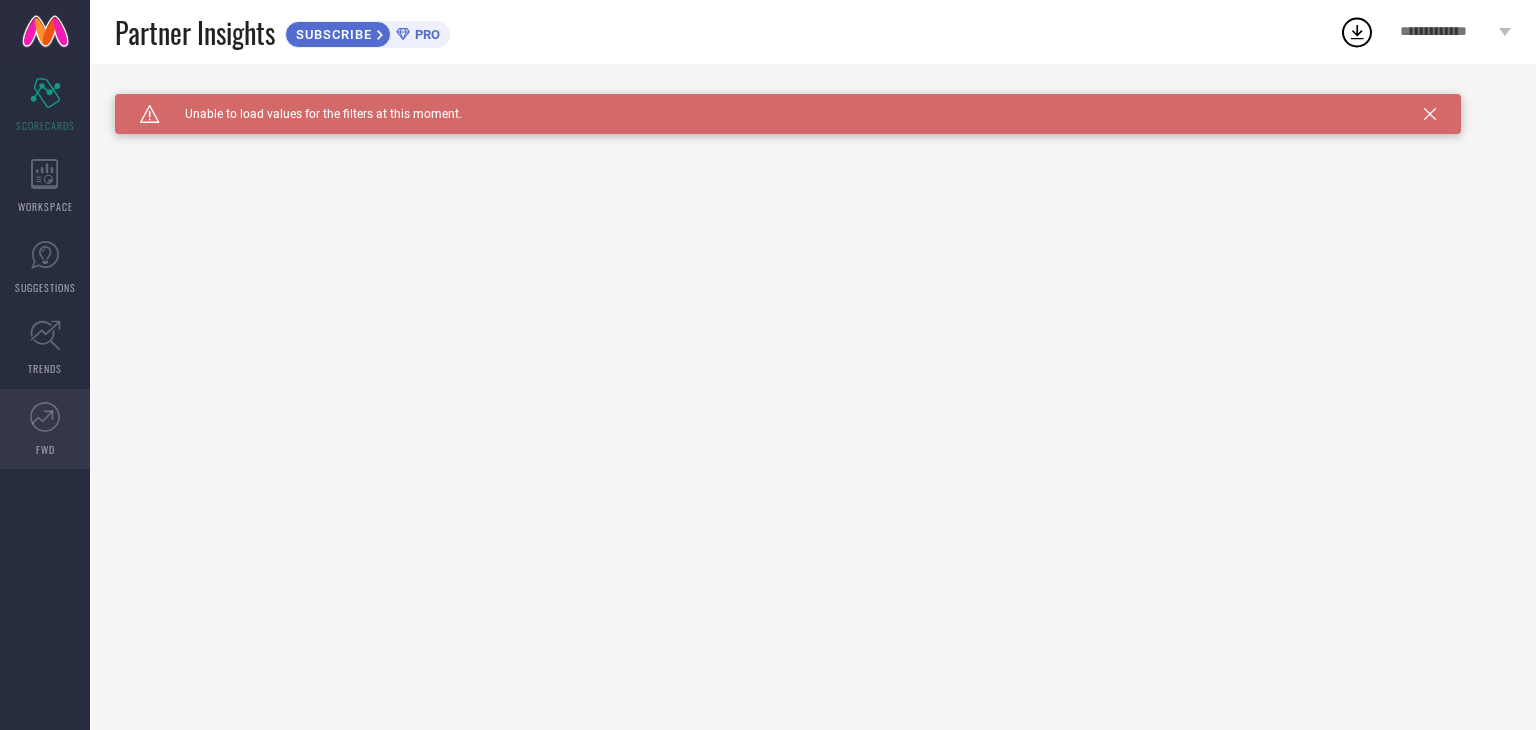 click 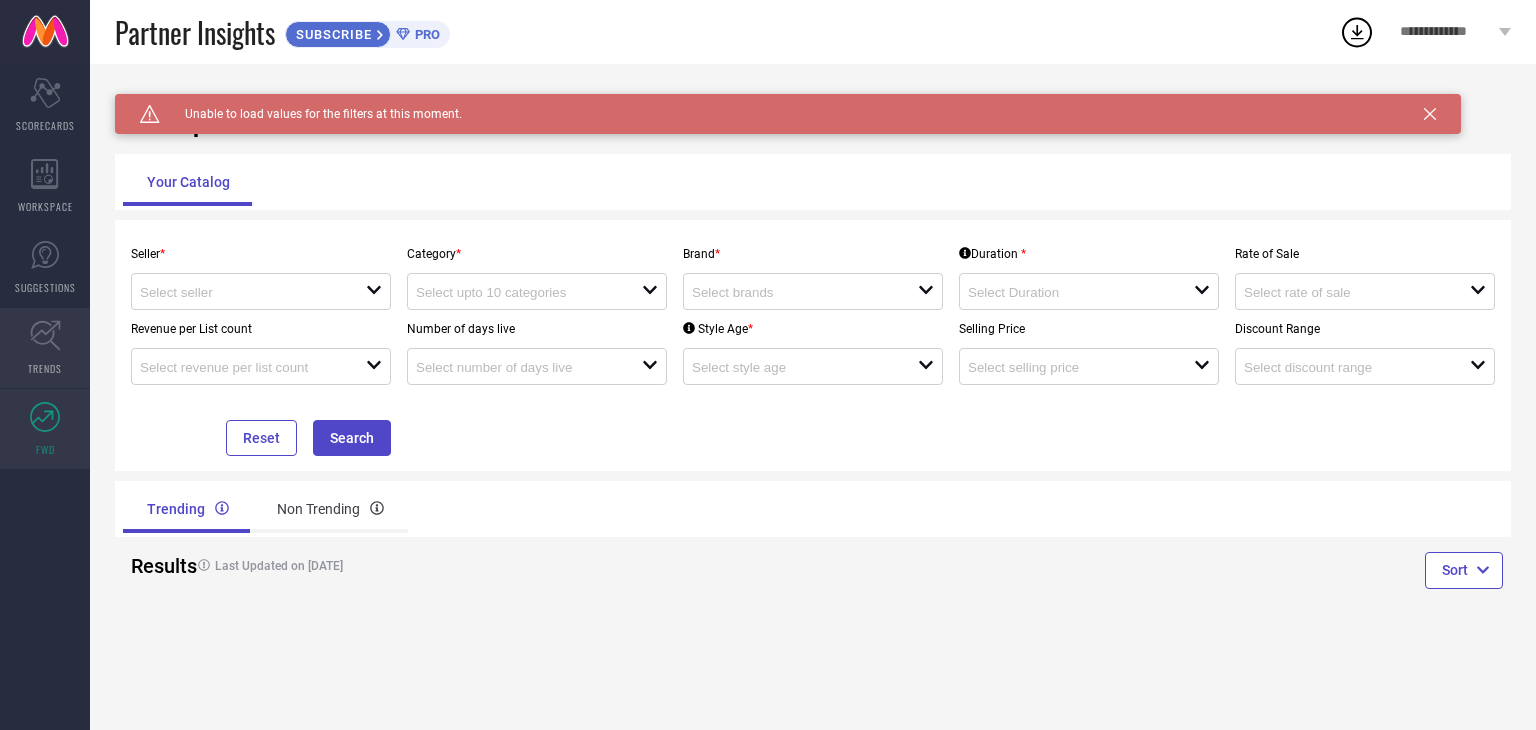 click on "TRENDS" at bounding box center (45, 348) 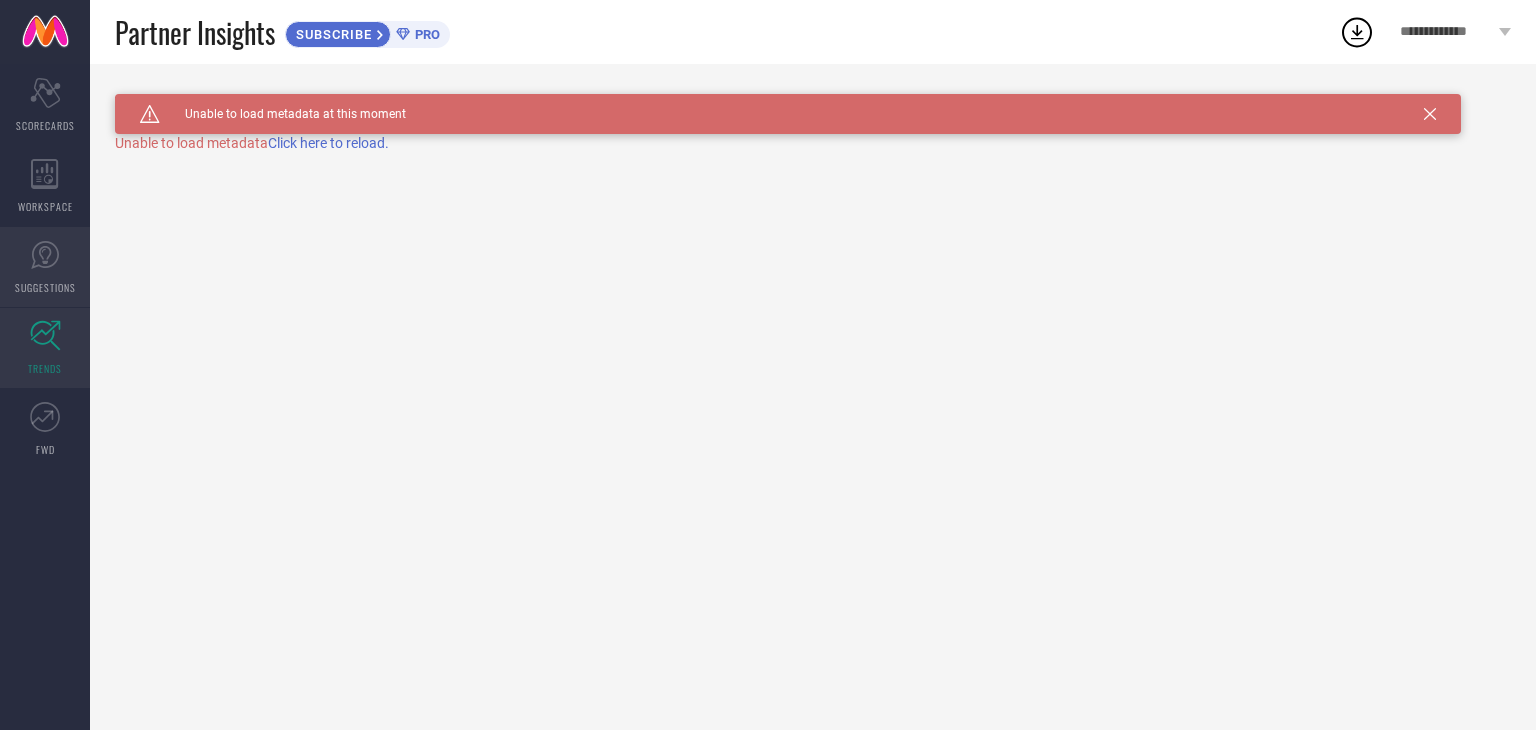 click on "SUGGESTIONS" at bounding box center (45, 267) 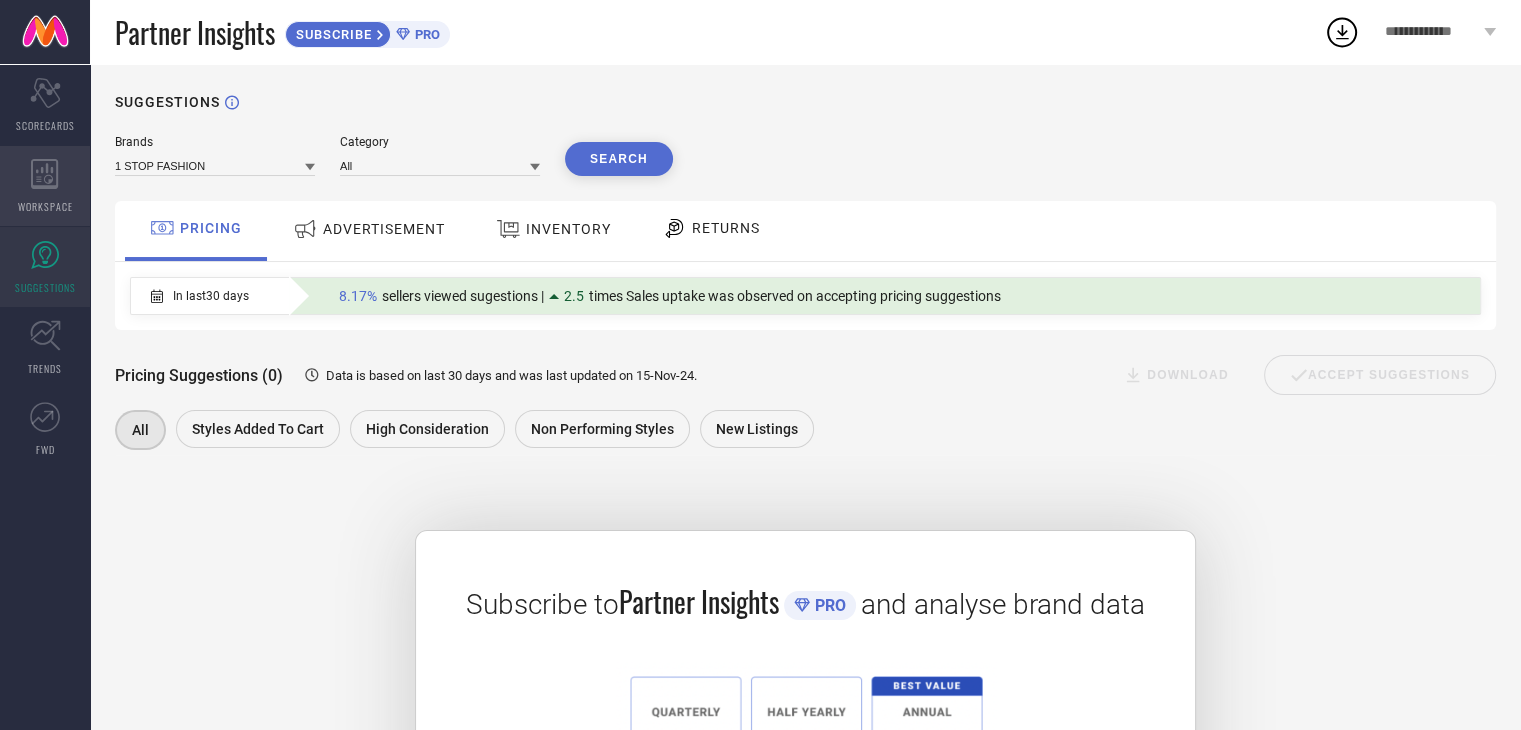 click on "WORKSPACE" at bounding box center (45, 186) 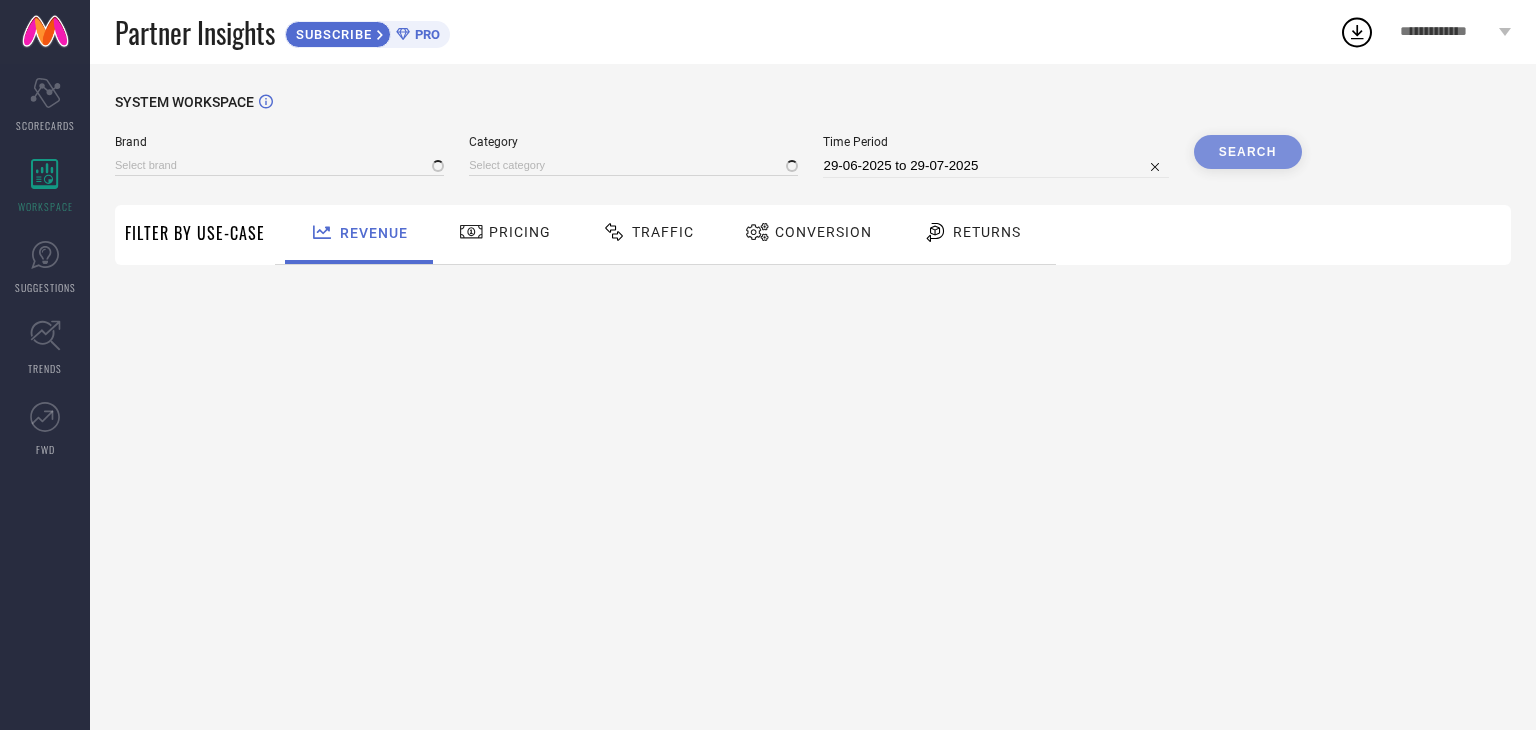 type on "1 STOP FASHION" 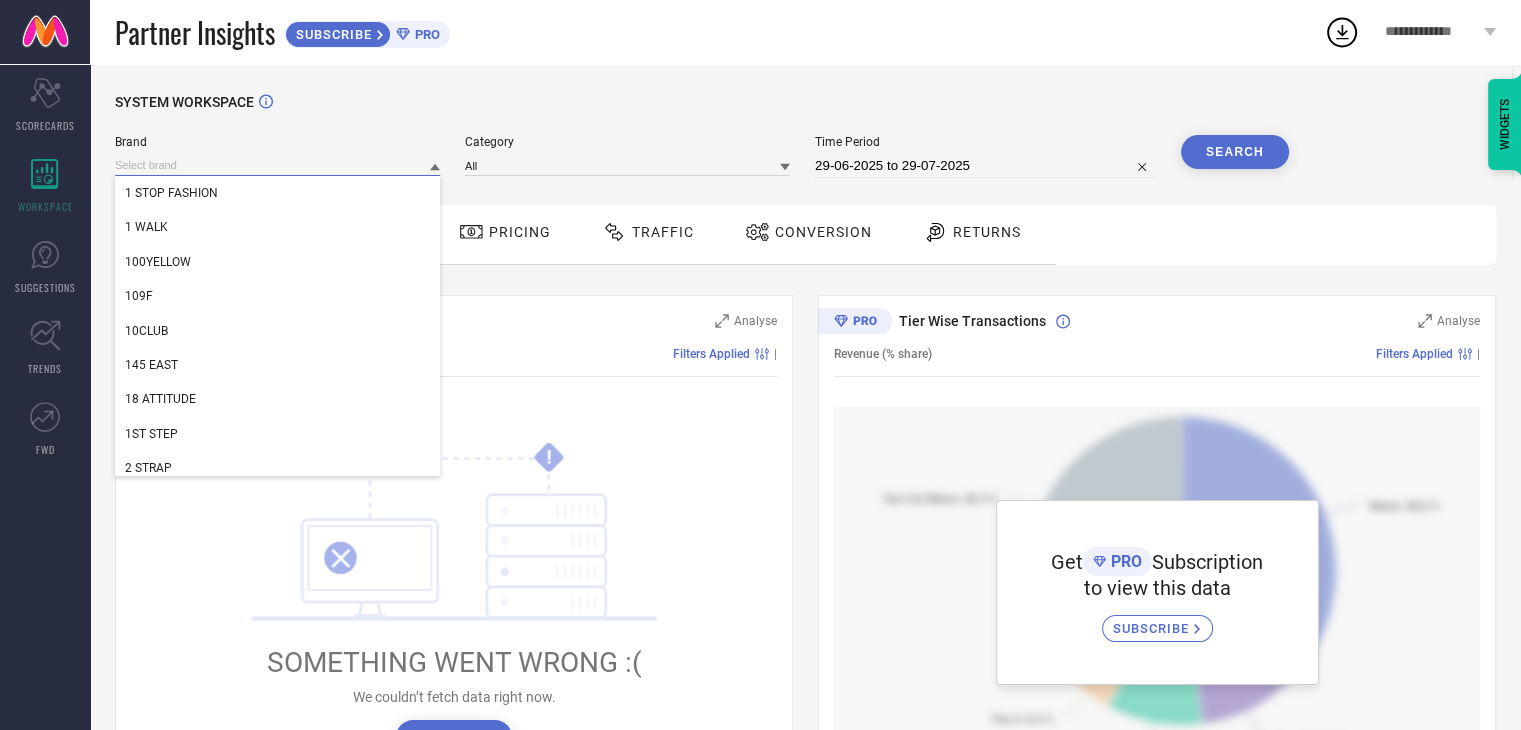 click at bounding box center (277, 165) 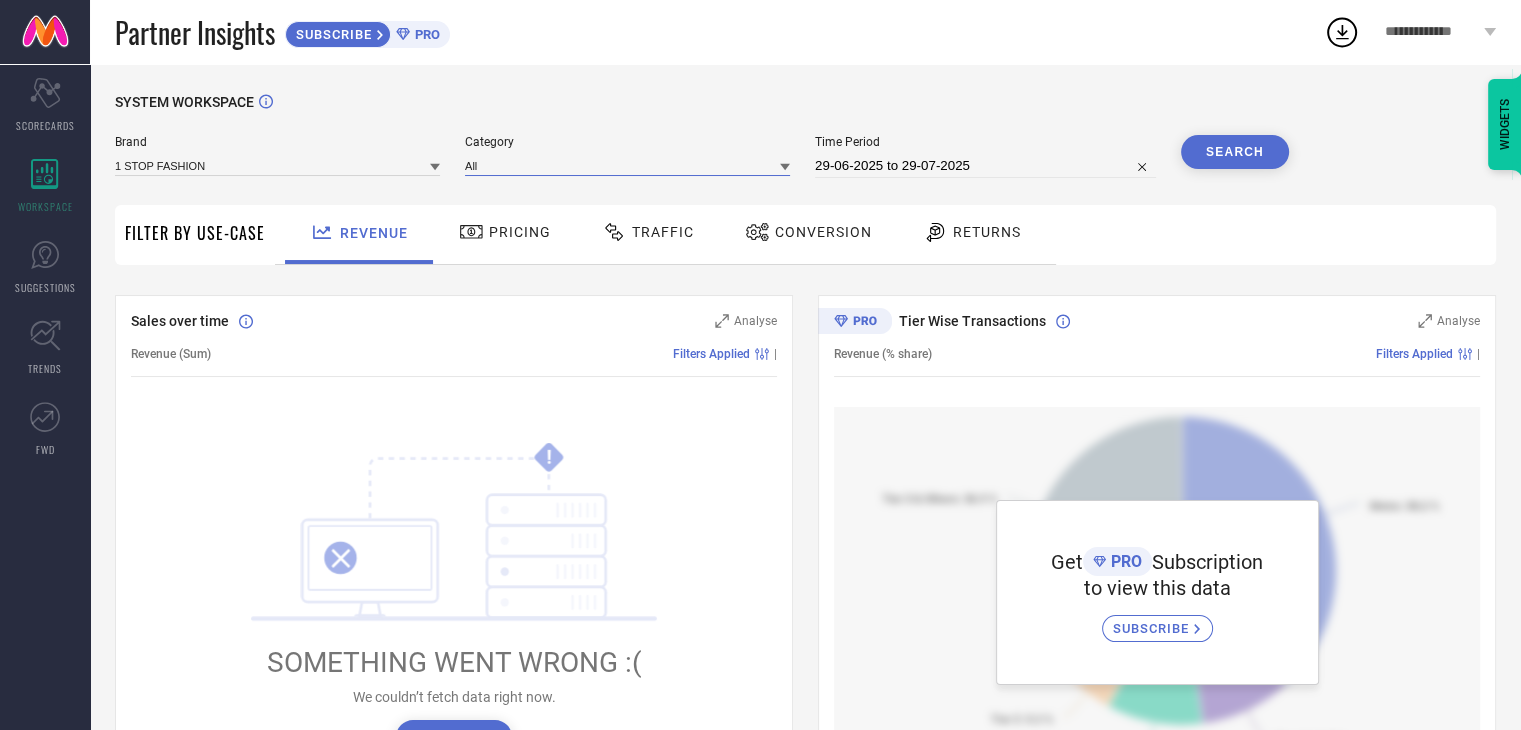 click at bounding box center (627, 165) 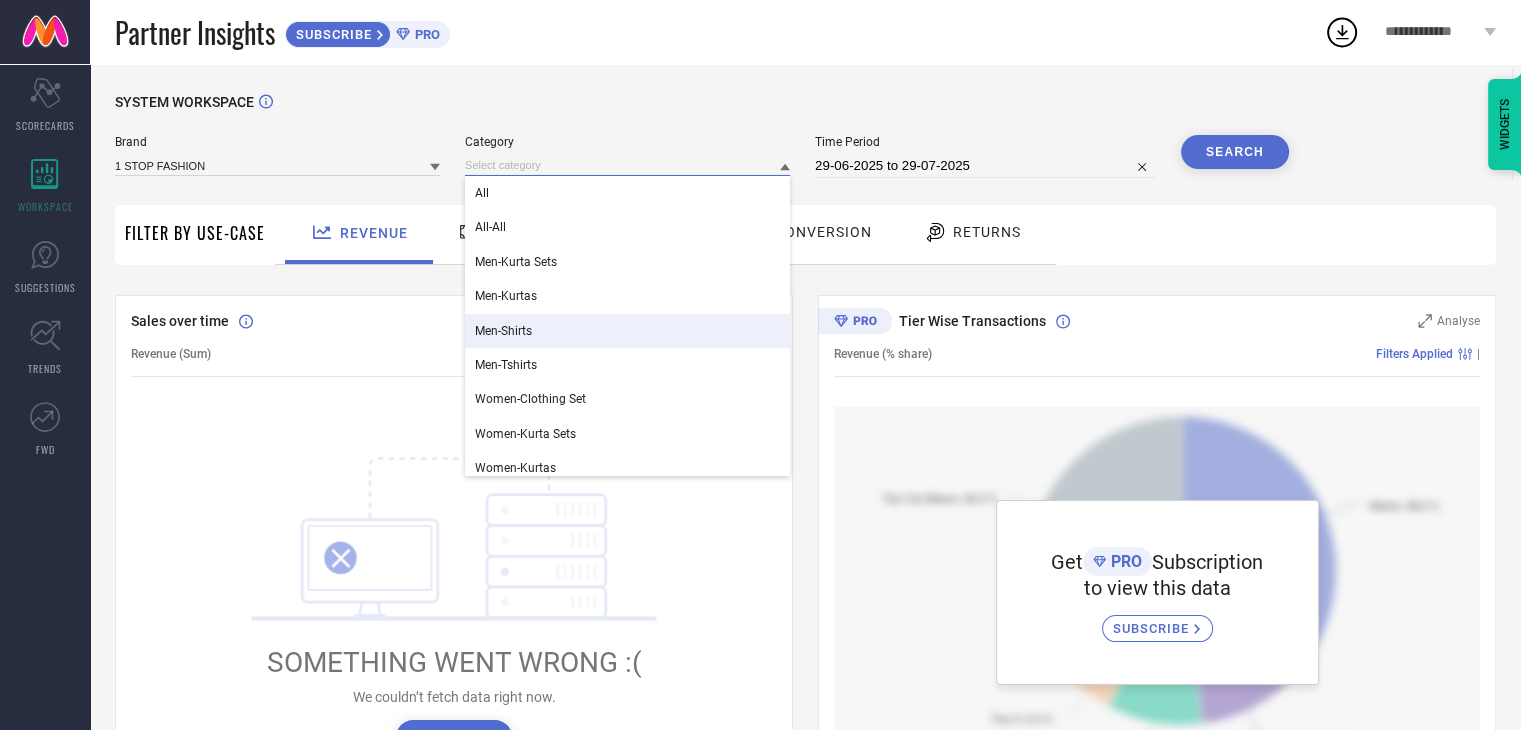 scroll, scrollTop: 9, scrollLeft: 0, axis: vertical 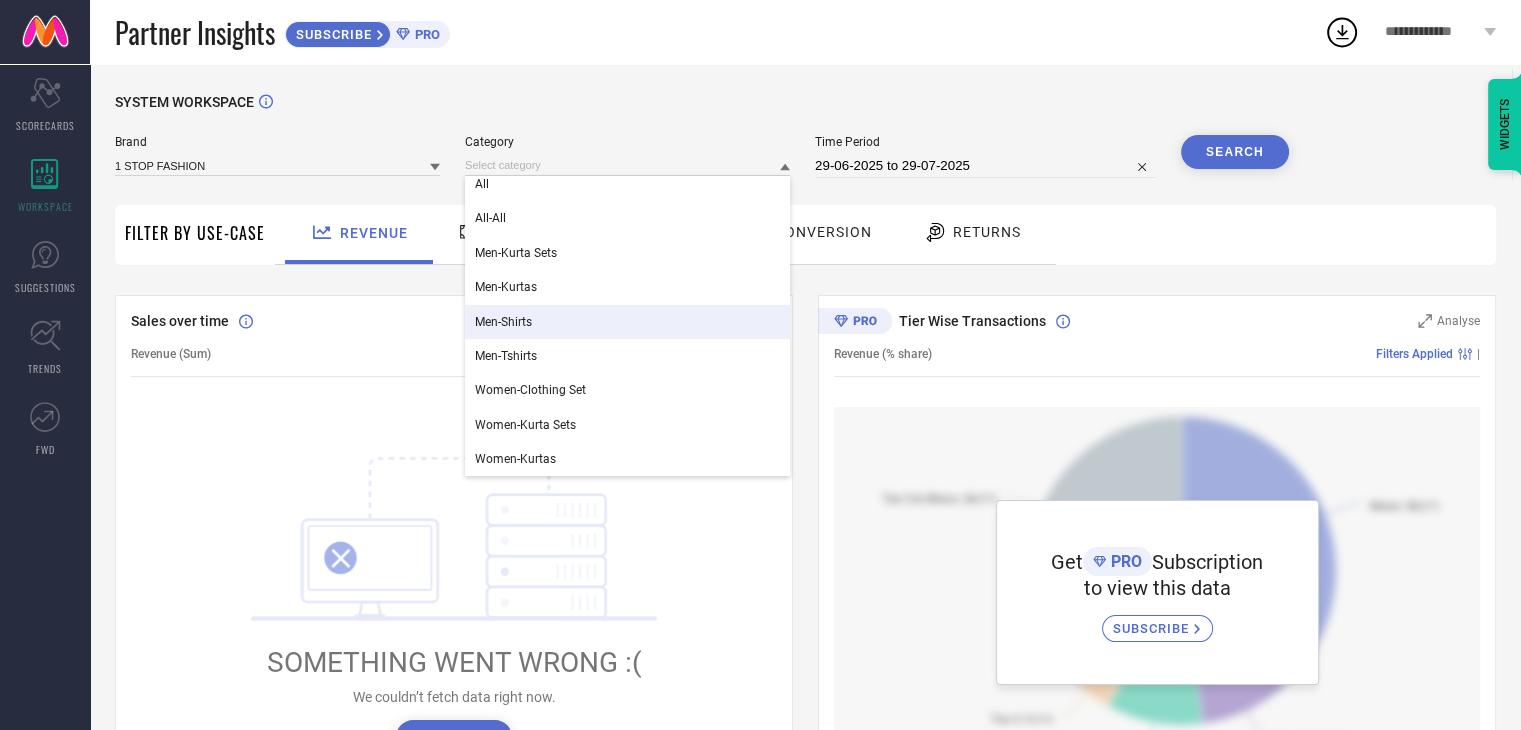 click on "Revenue Pricing Traffic Conversion Returns" at bounding box center (885, 235) 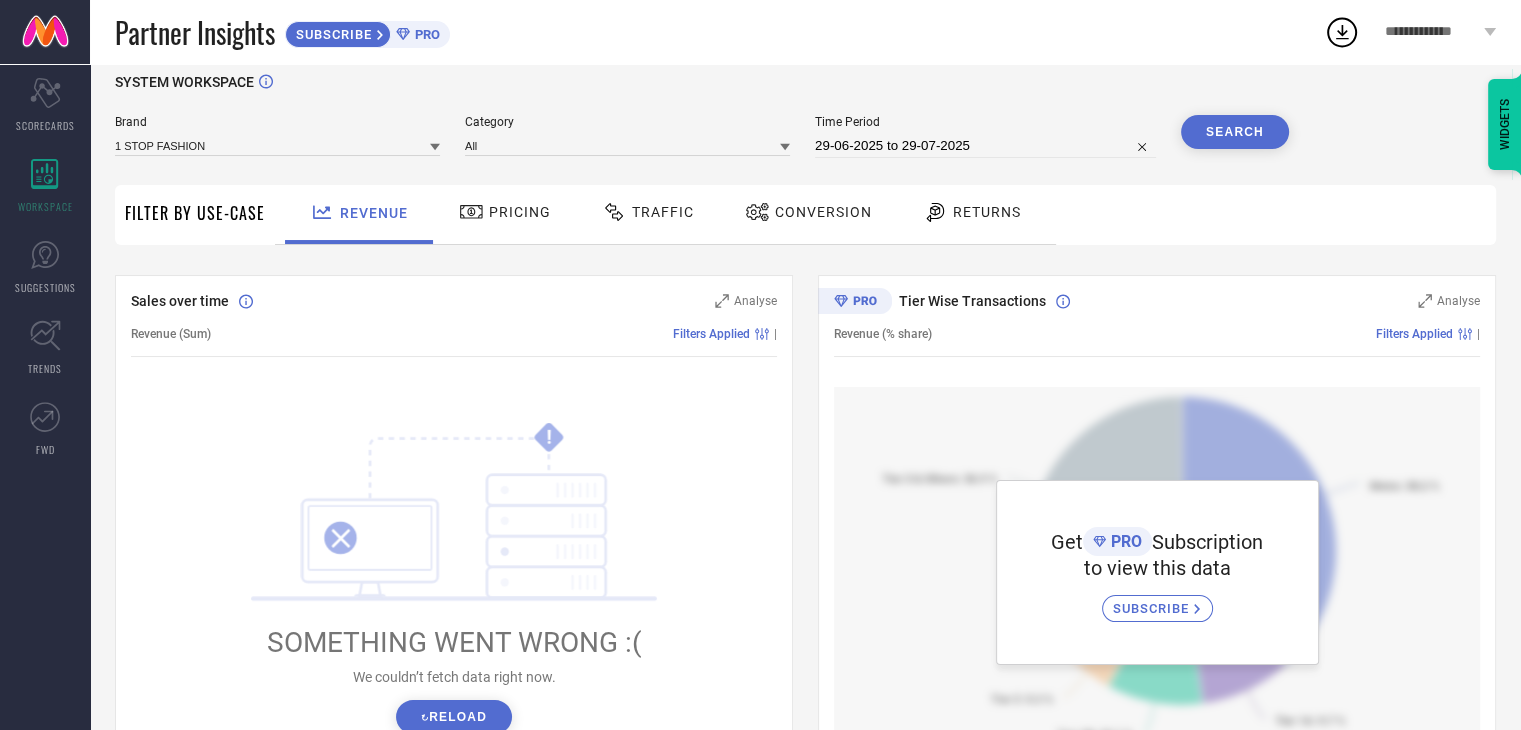 scroll, scrollTop: 0, scrollLeft: 0, axis: both 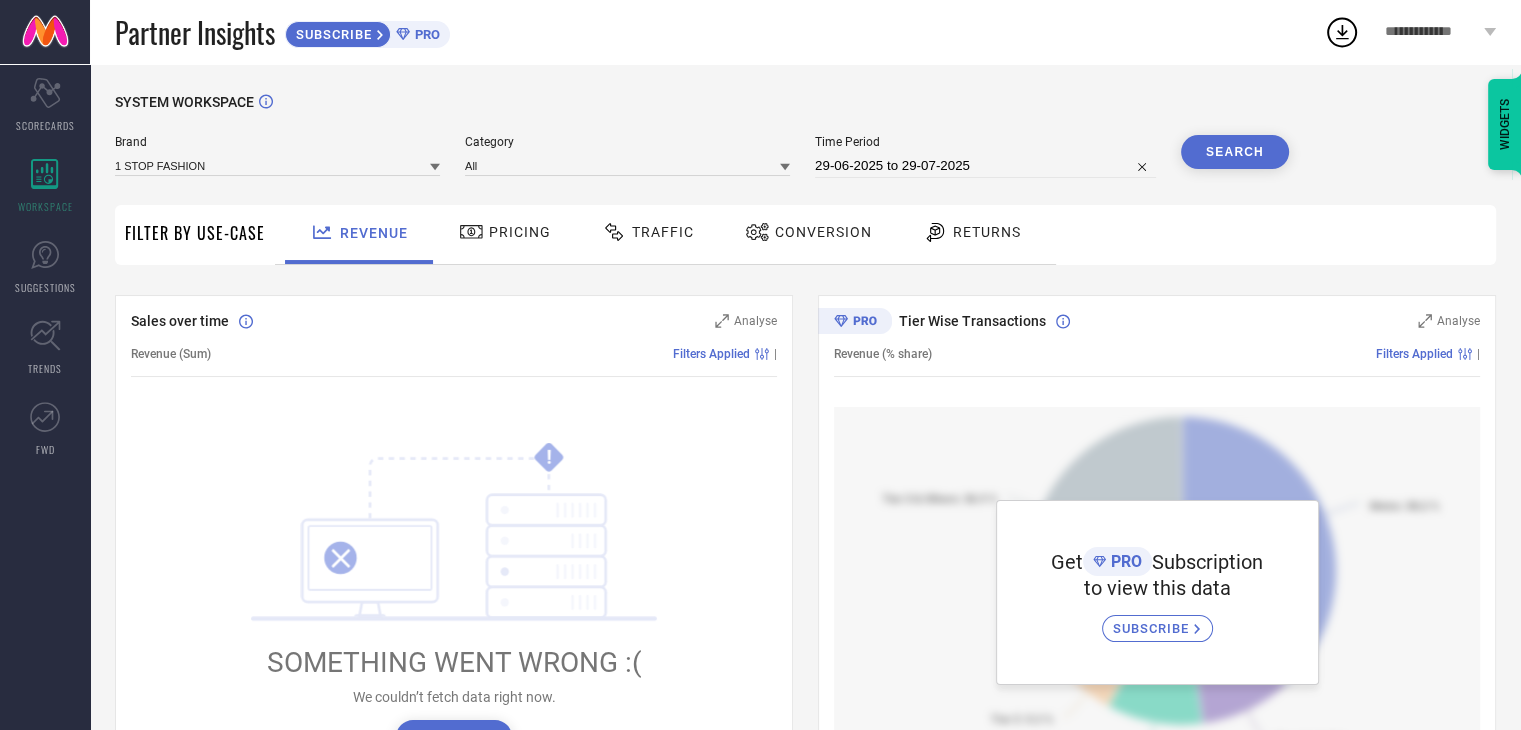 click 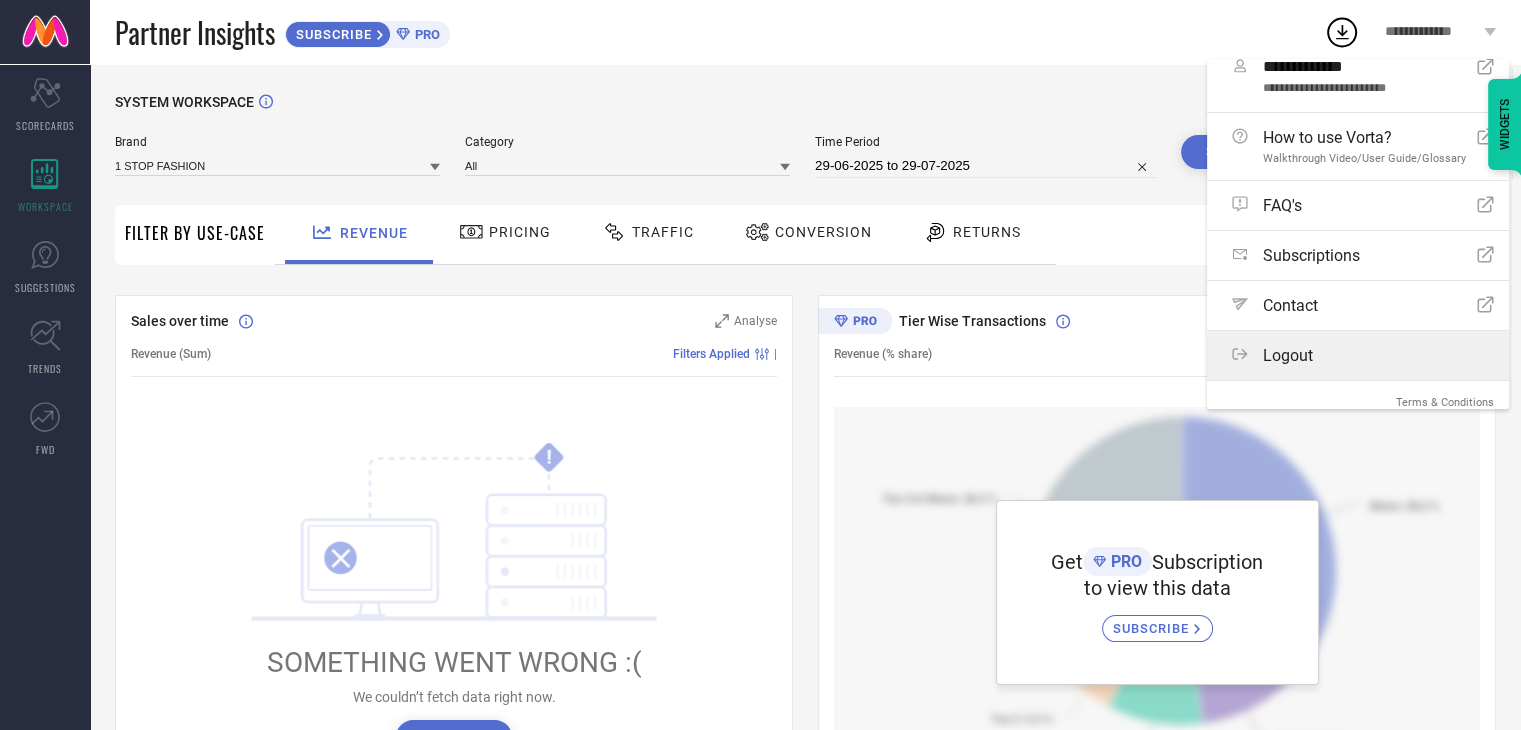 scroll, scrollTop: 31, scrollLeft: 0, axis: vertical 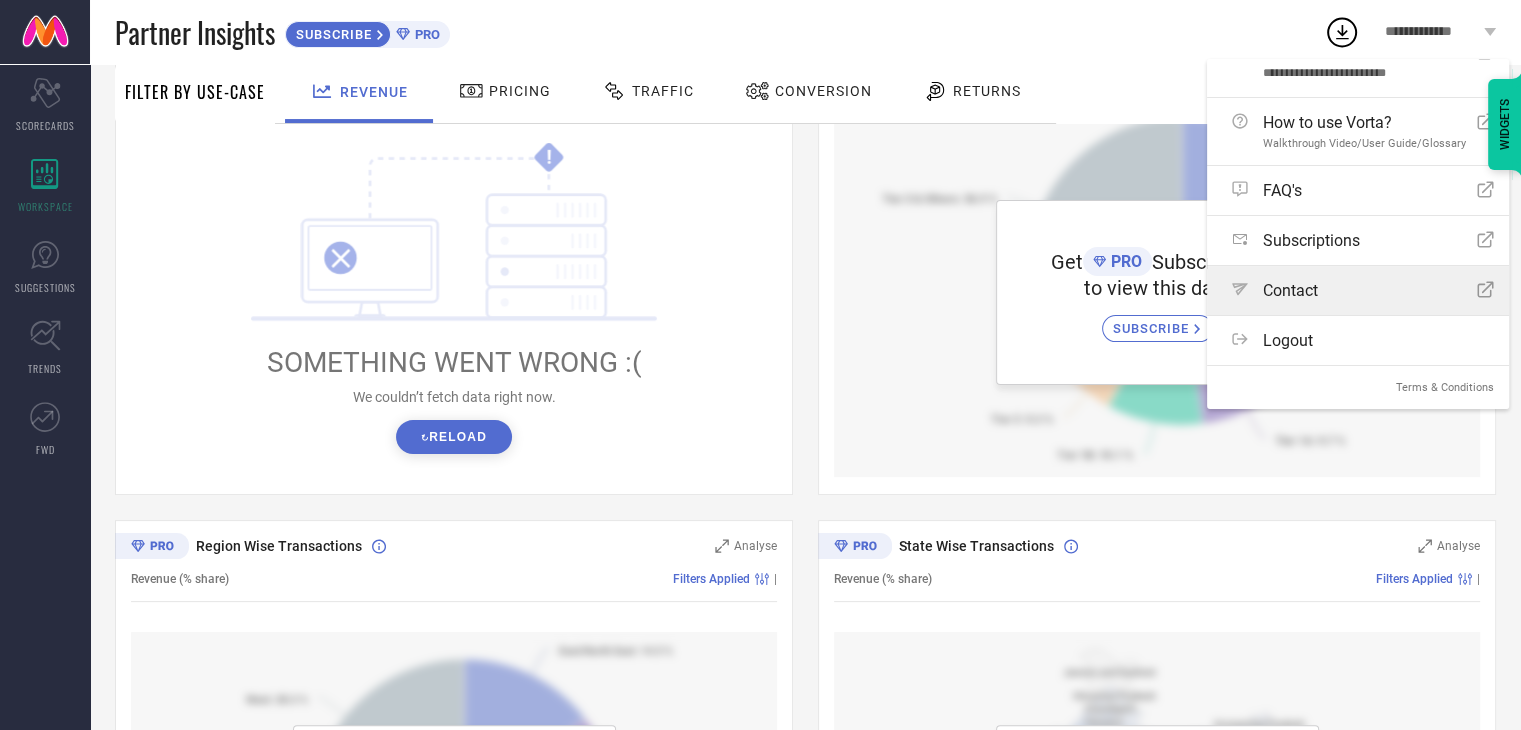 click on "Path Contact Open Icon" at bounding box center (1358, 290) 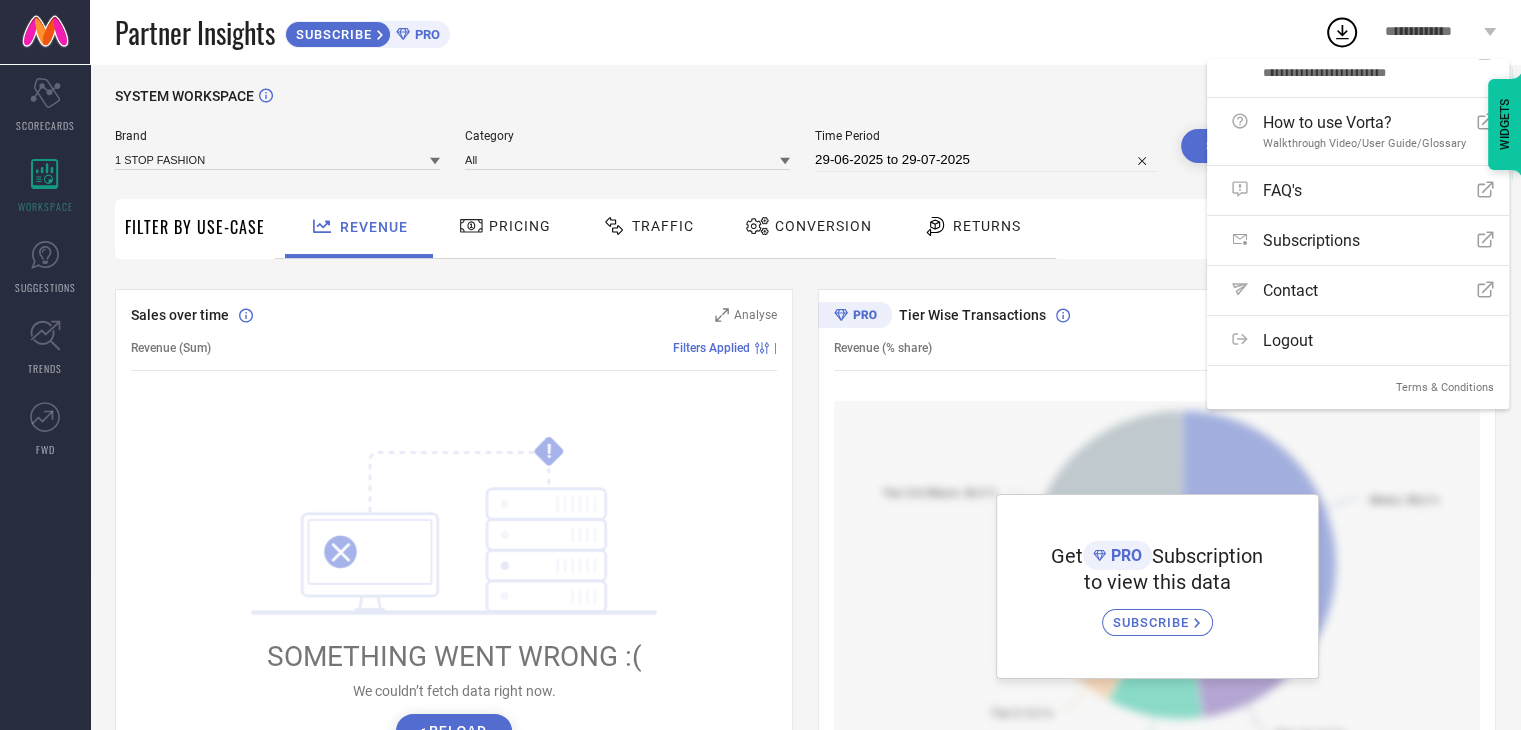 scroll, scrollTop: 0, scrollLeft: 0, axis: both 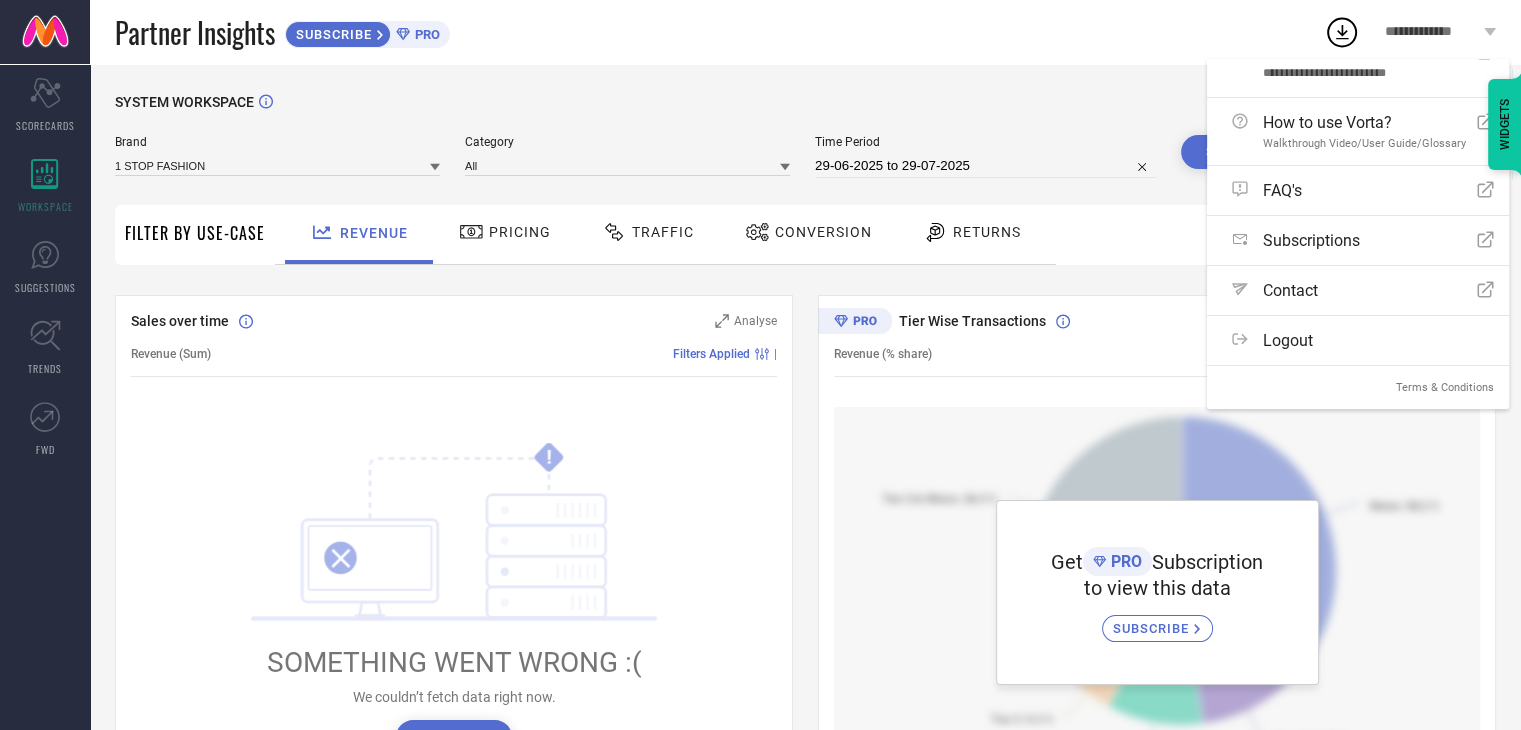 click on "Partner Insights SUBSCRIBE PRO" at bounding box center [719, 32] 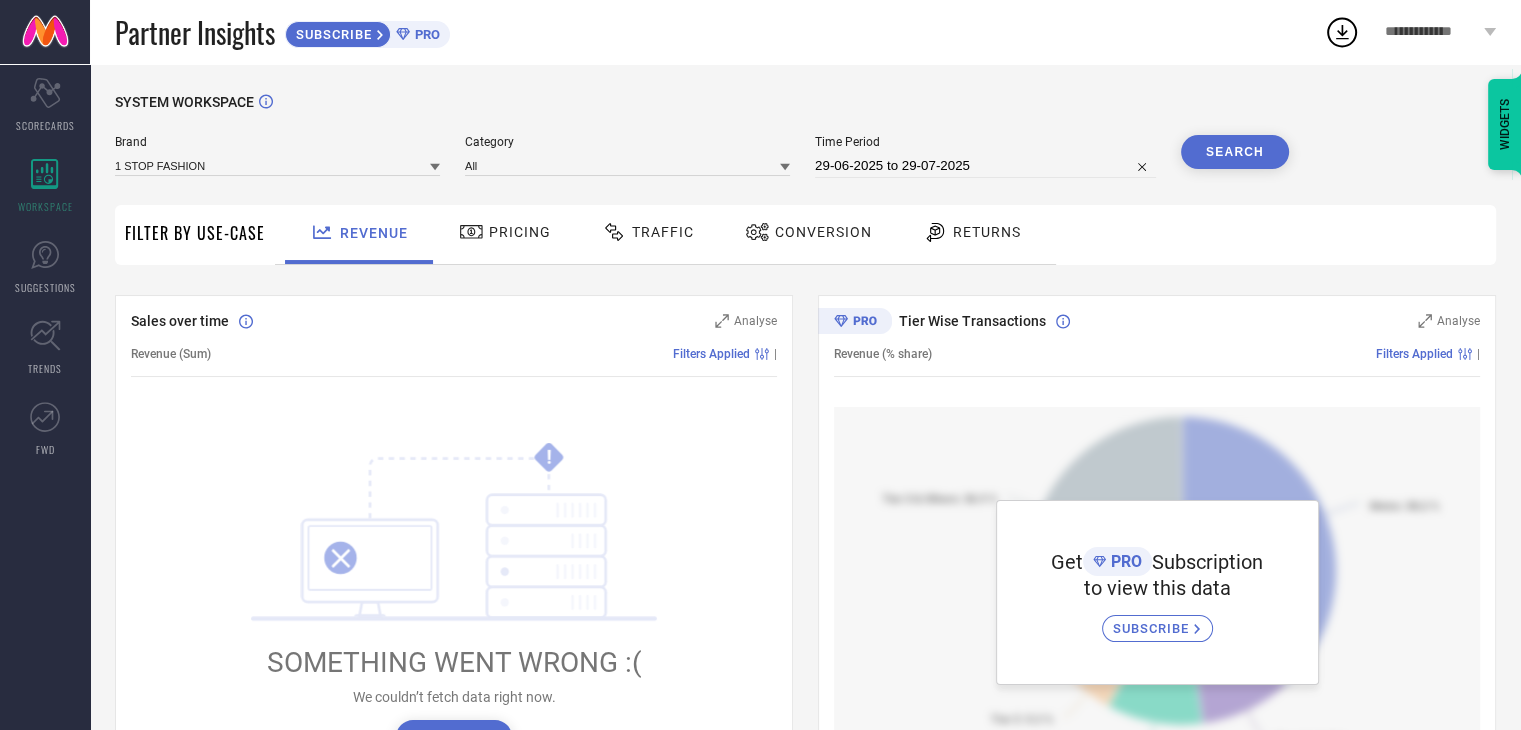 click 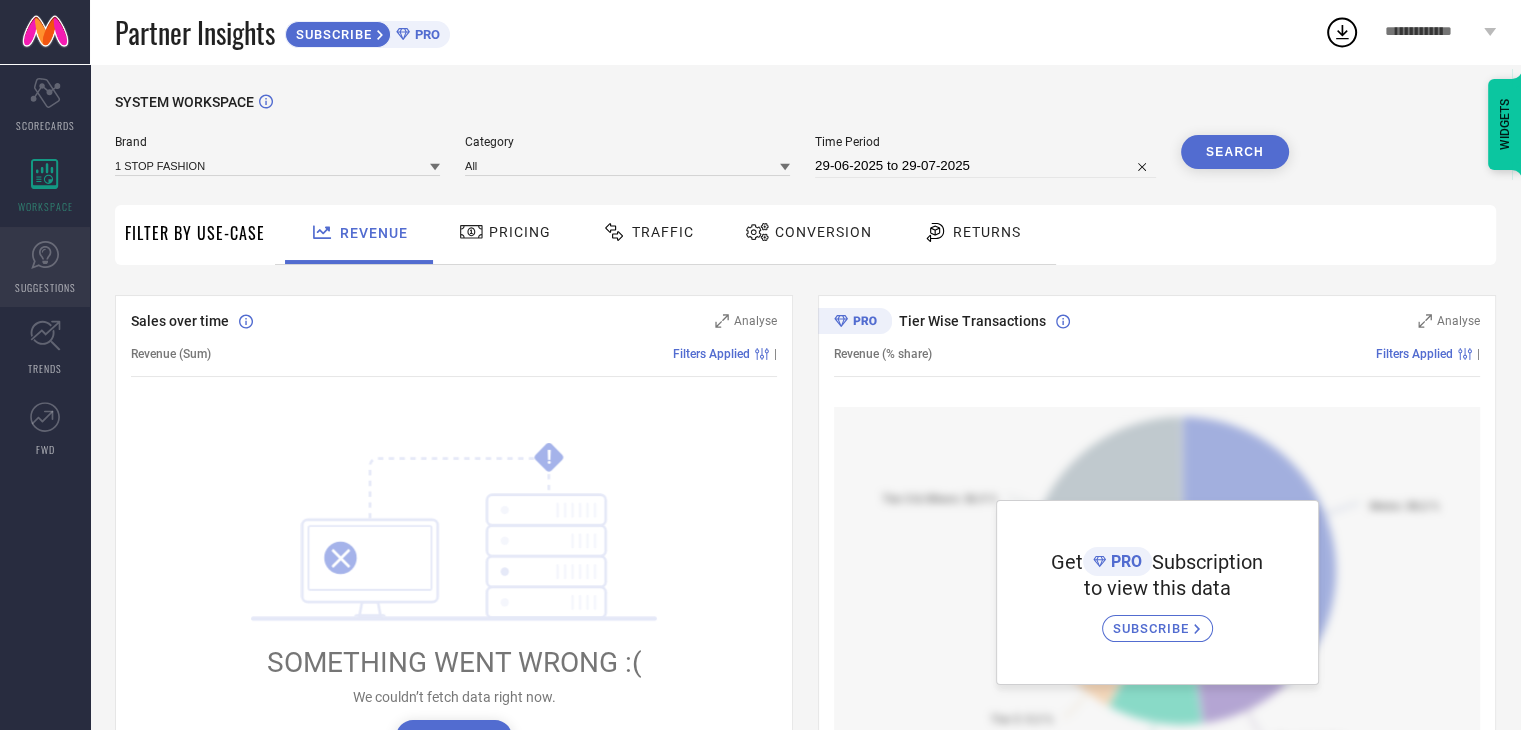 click on "SUGGESTIONS" at bounding box center [45, 267] 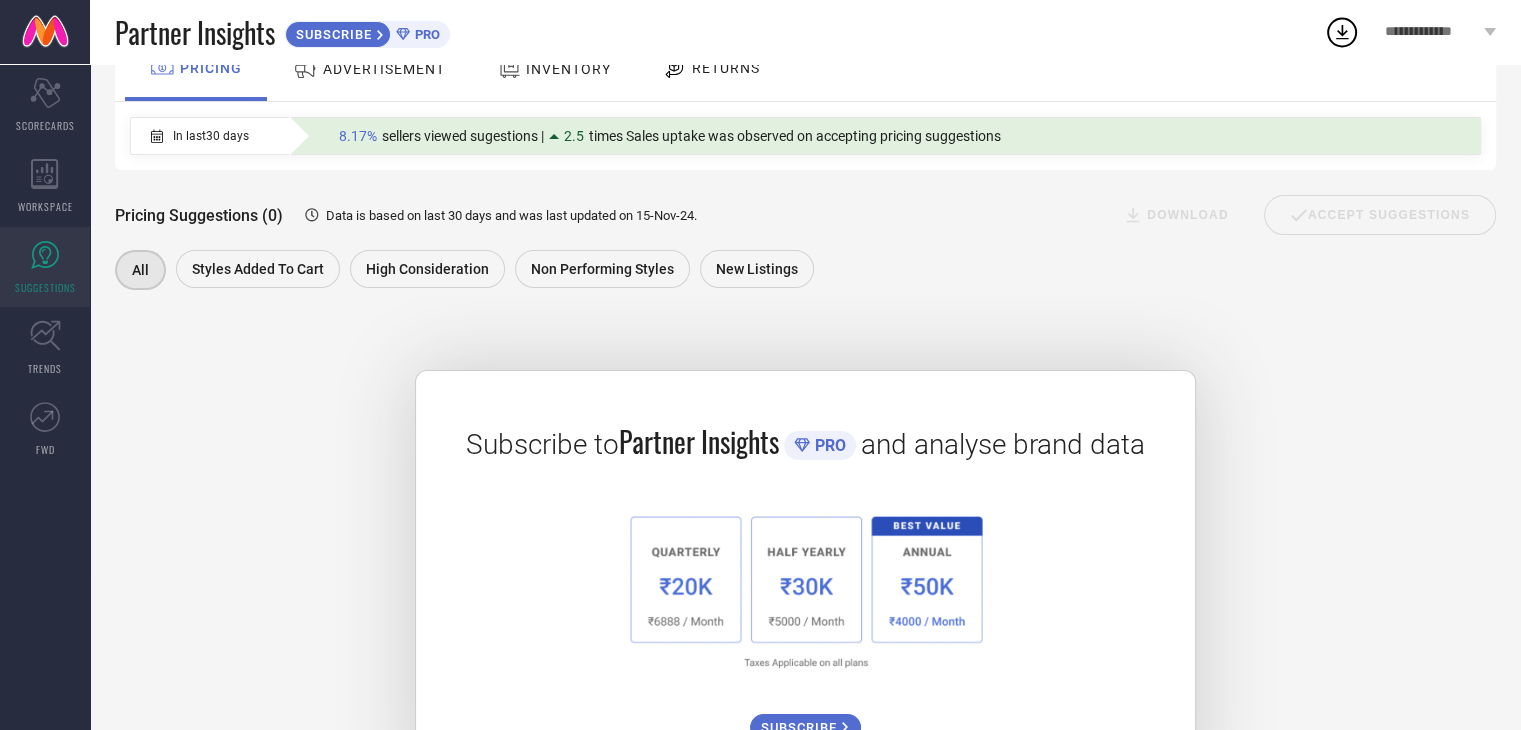 scroll, scrollTop: 0, scrollLeft: 0, axis: both 